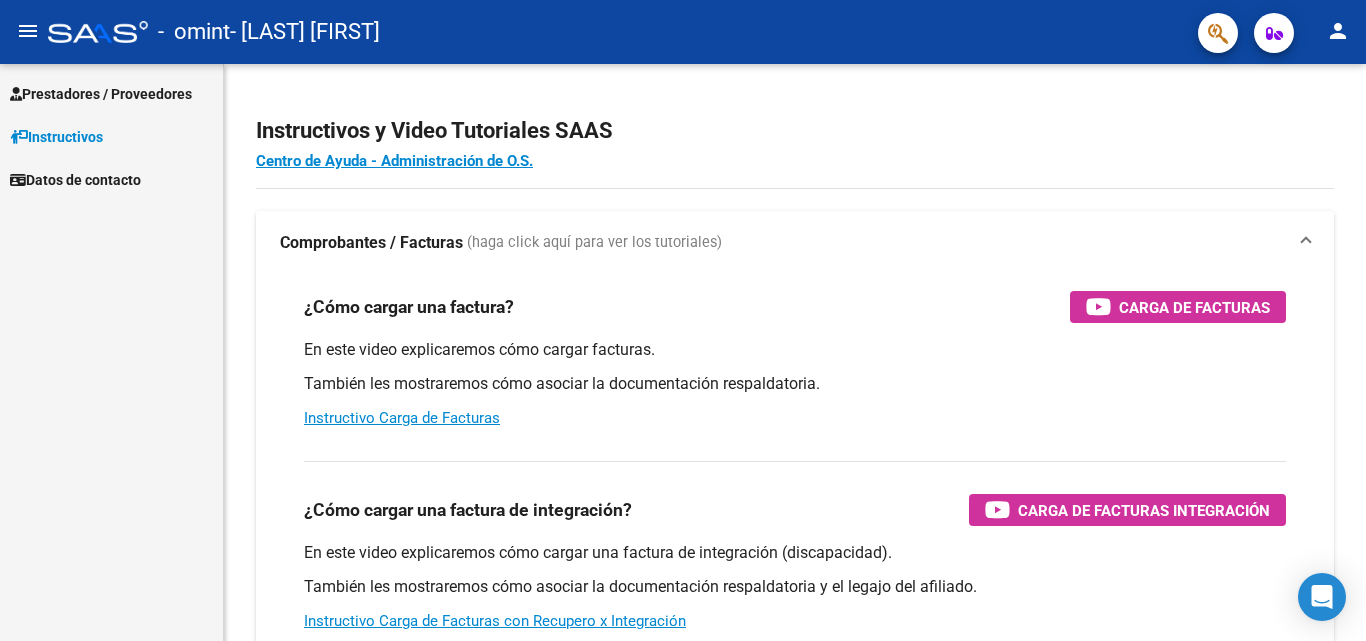 scroll, scrollTop: 0, scrollLeft: 0, axis: both 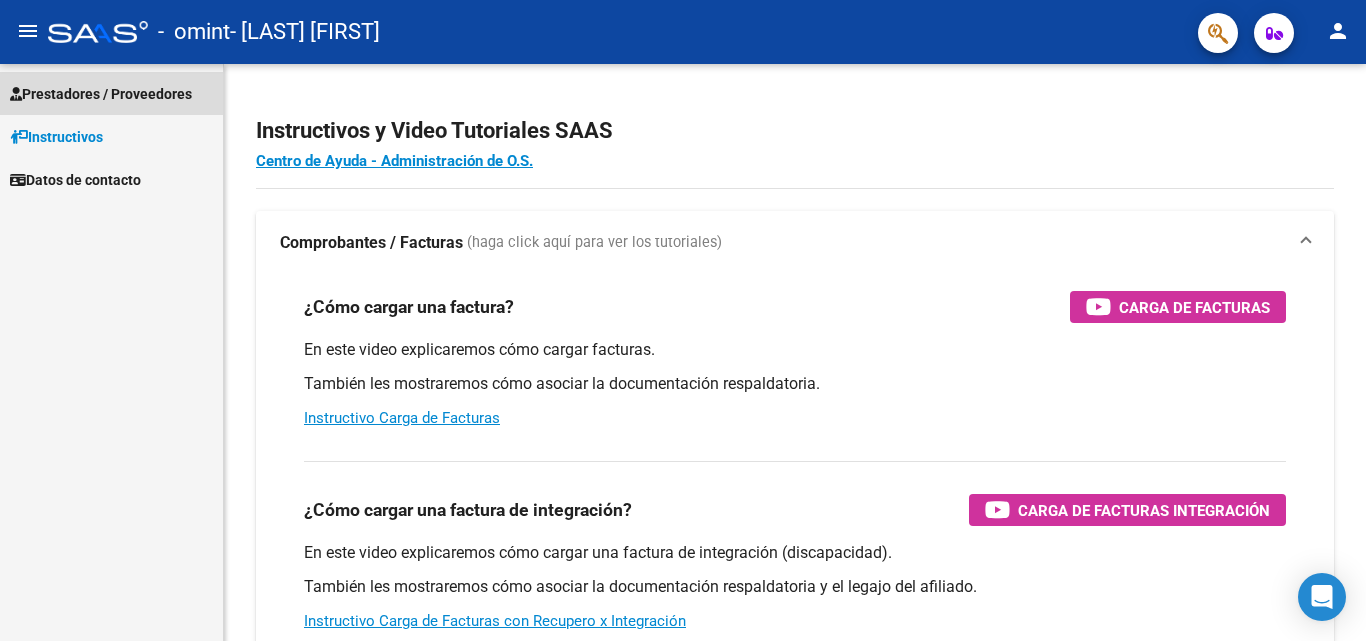 click on "Prestadores / Proveedores" at bounding box center [101, 94] 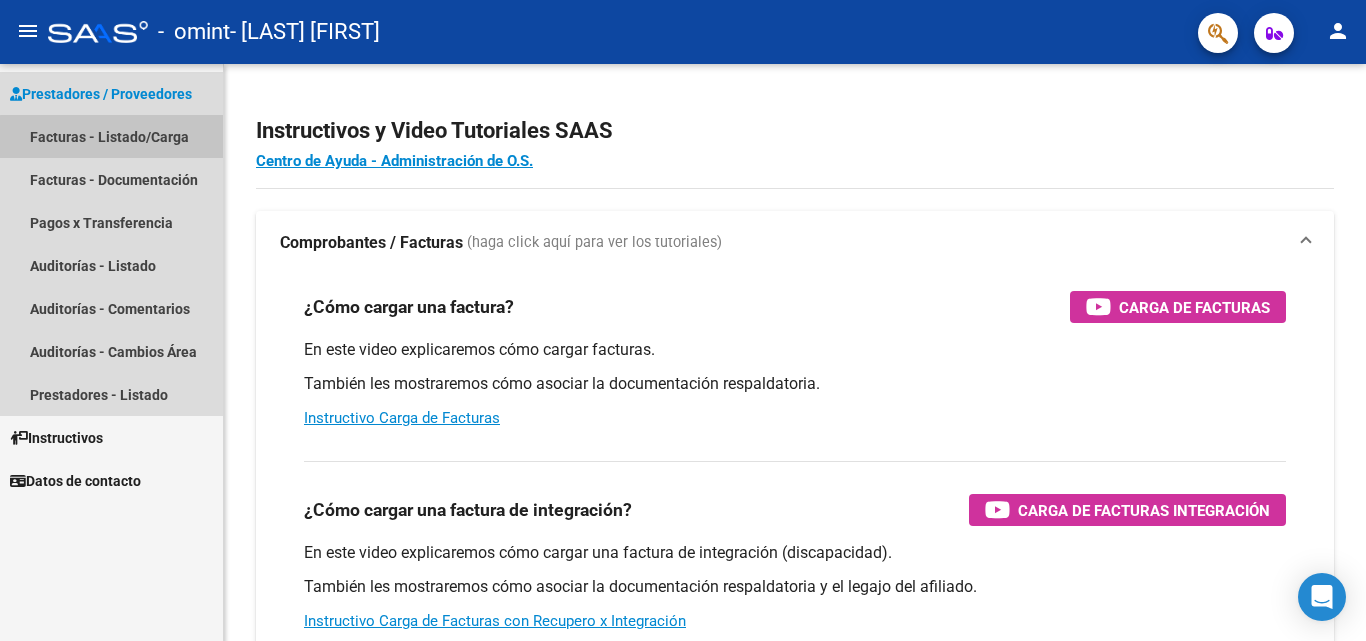 click on "Facturas - Listado/Carga" at bounding box center [111, 136] 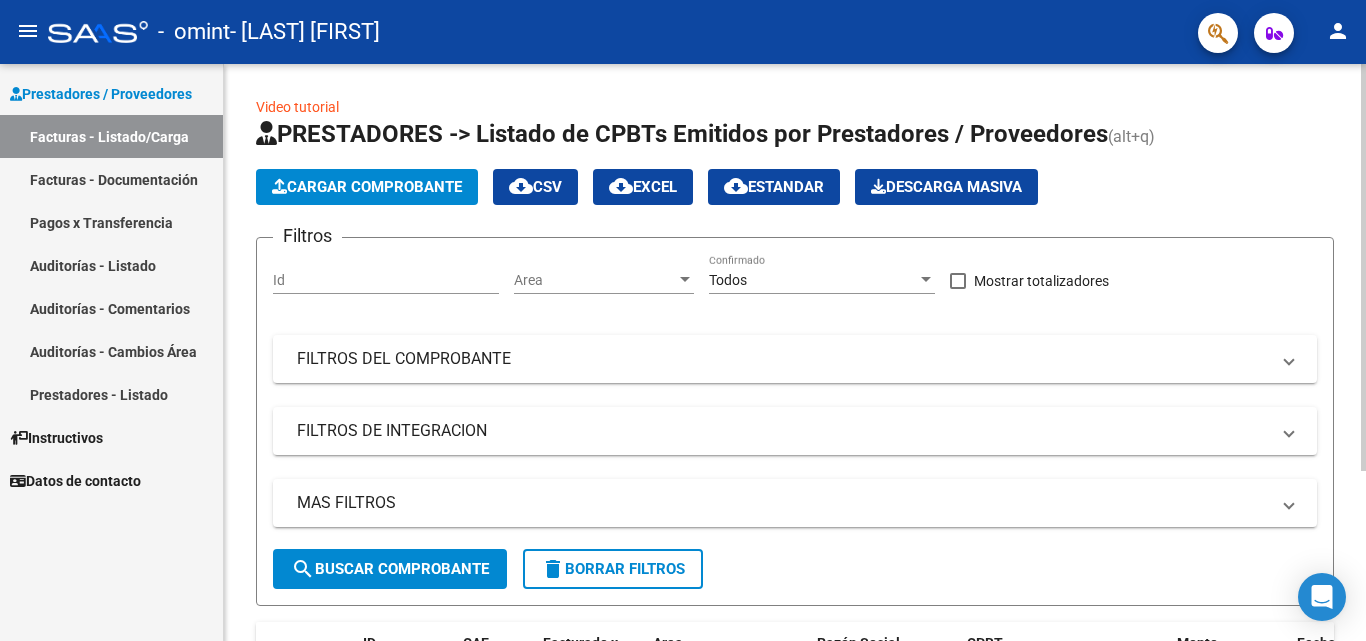 click on "PRESTADORES -> Listado de CPBTs Emitidos por Prestadores / Proveedores (alt+q)" 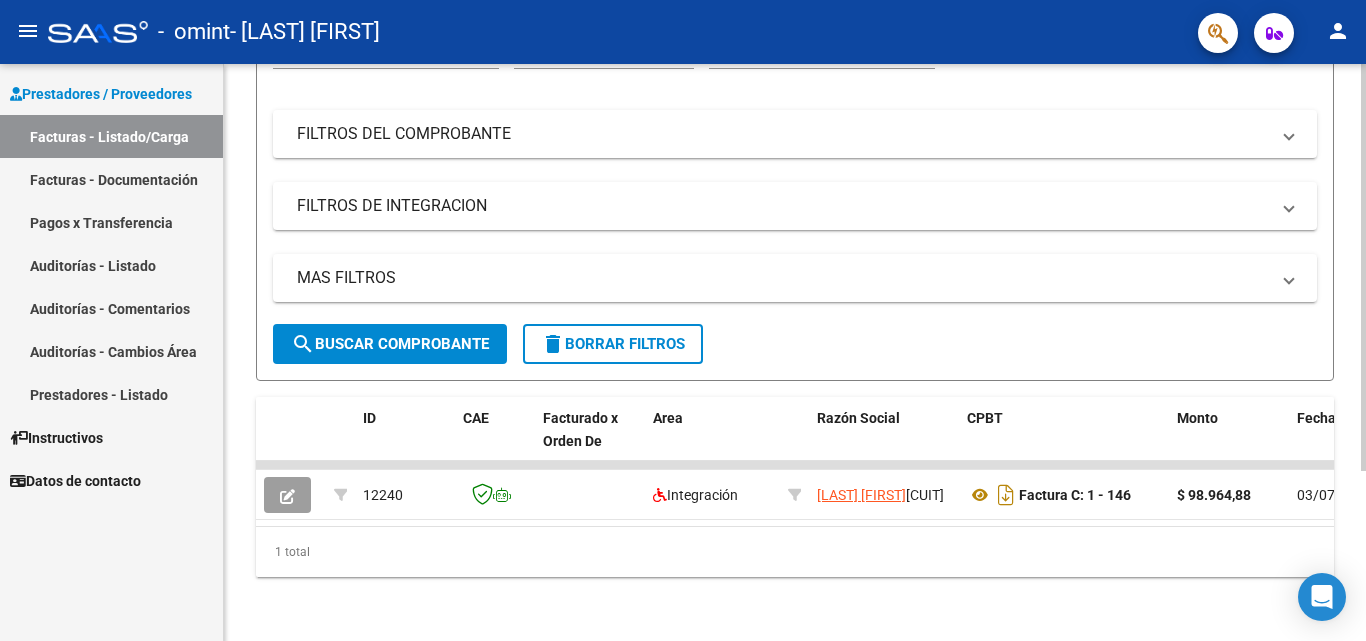 scroll, scrollTop: 241, scrollLeft: 0, axis: vertical 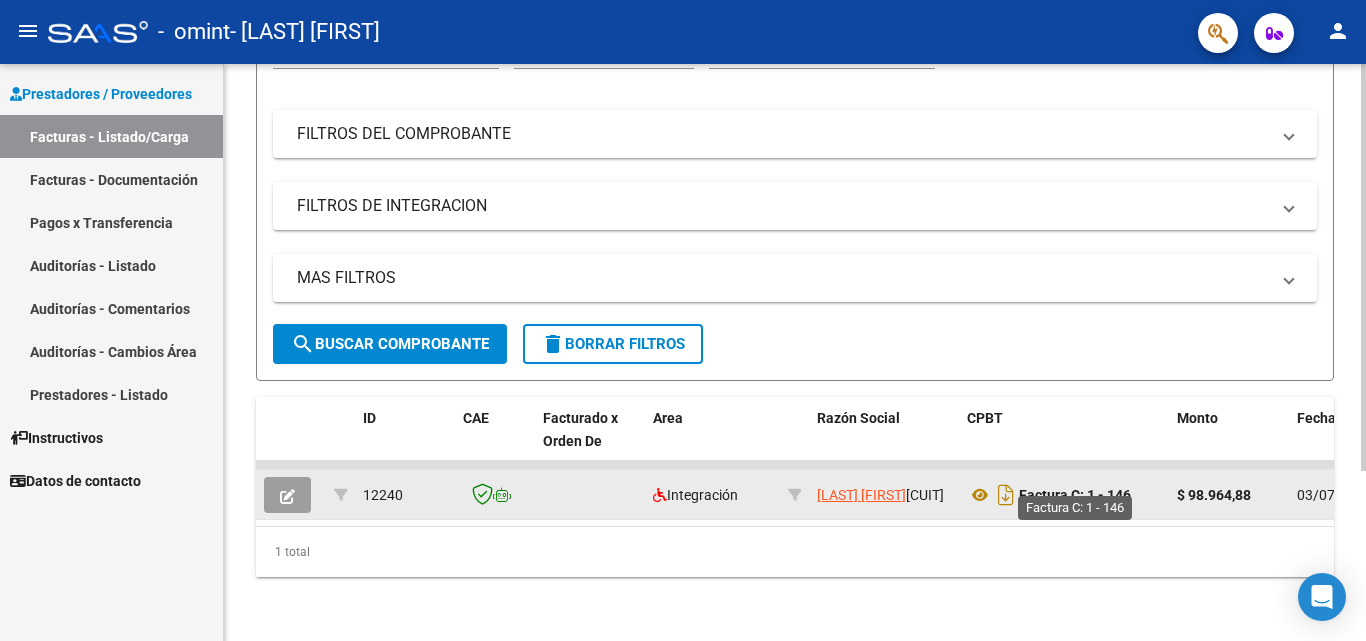 click on "Factura C: 1 - 146" 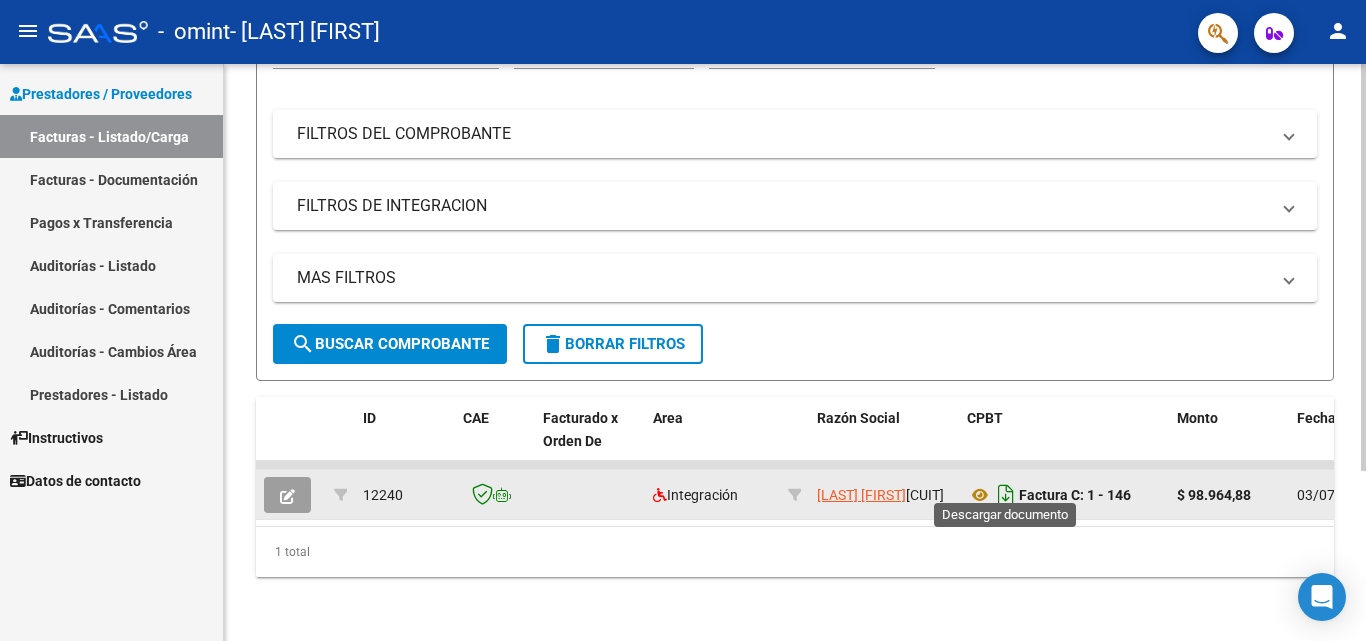 click 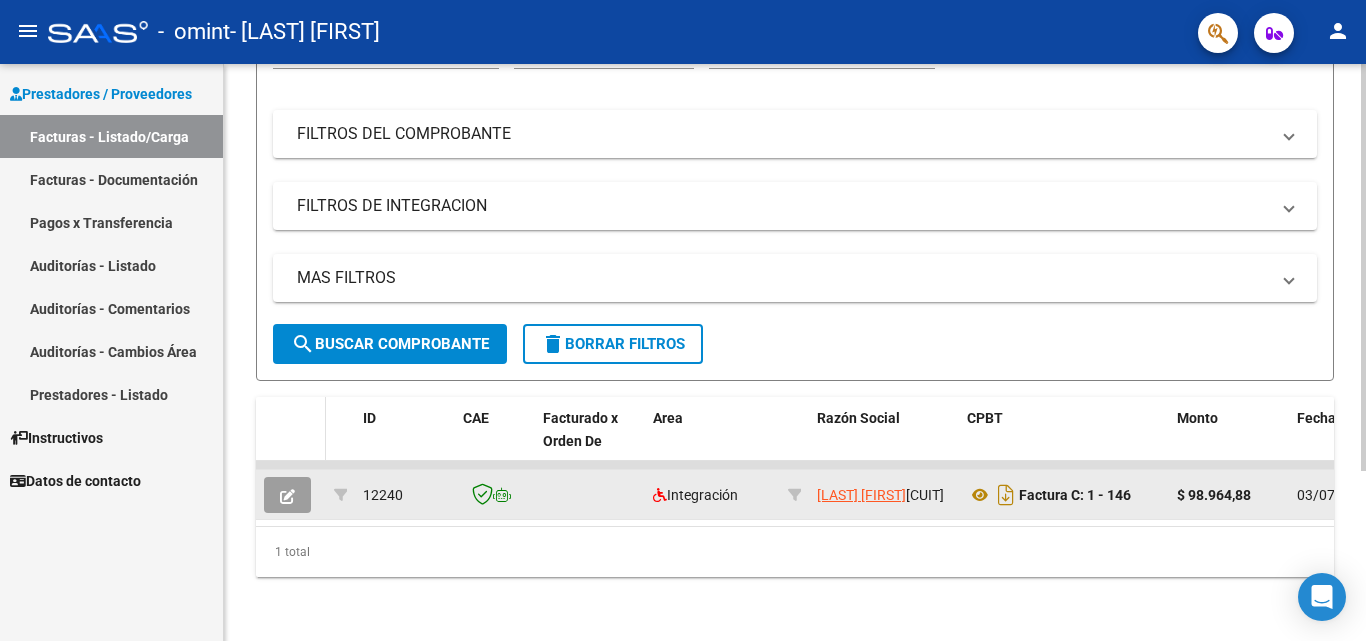 click 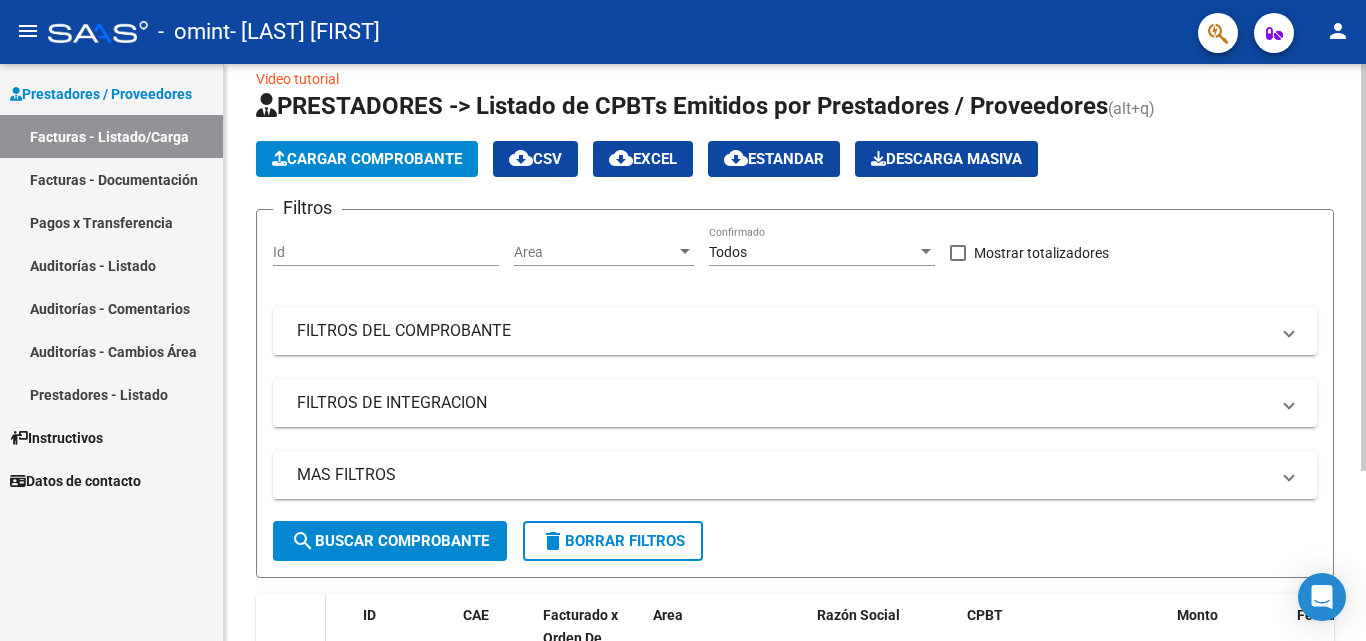 scroll, scrollTop: 0, scrollLeft: 0, axis: both 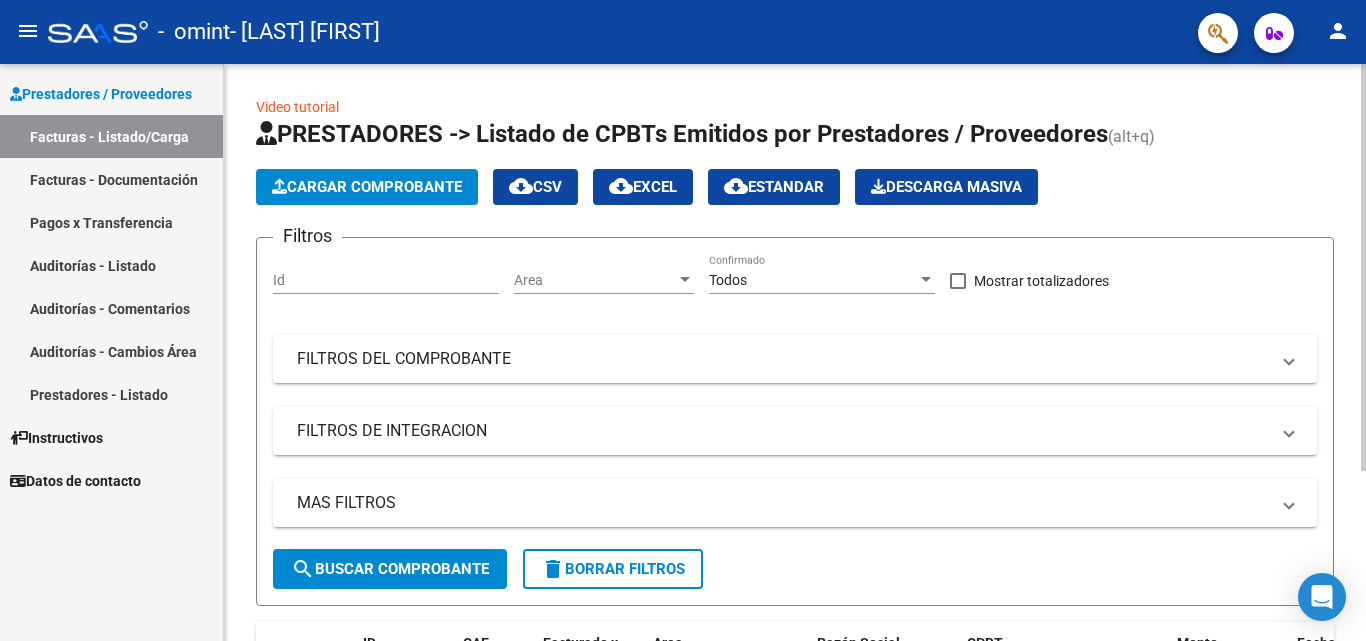click on "Cargar Comprobante" 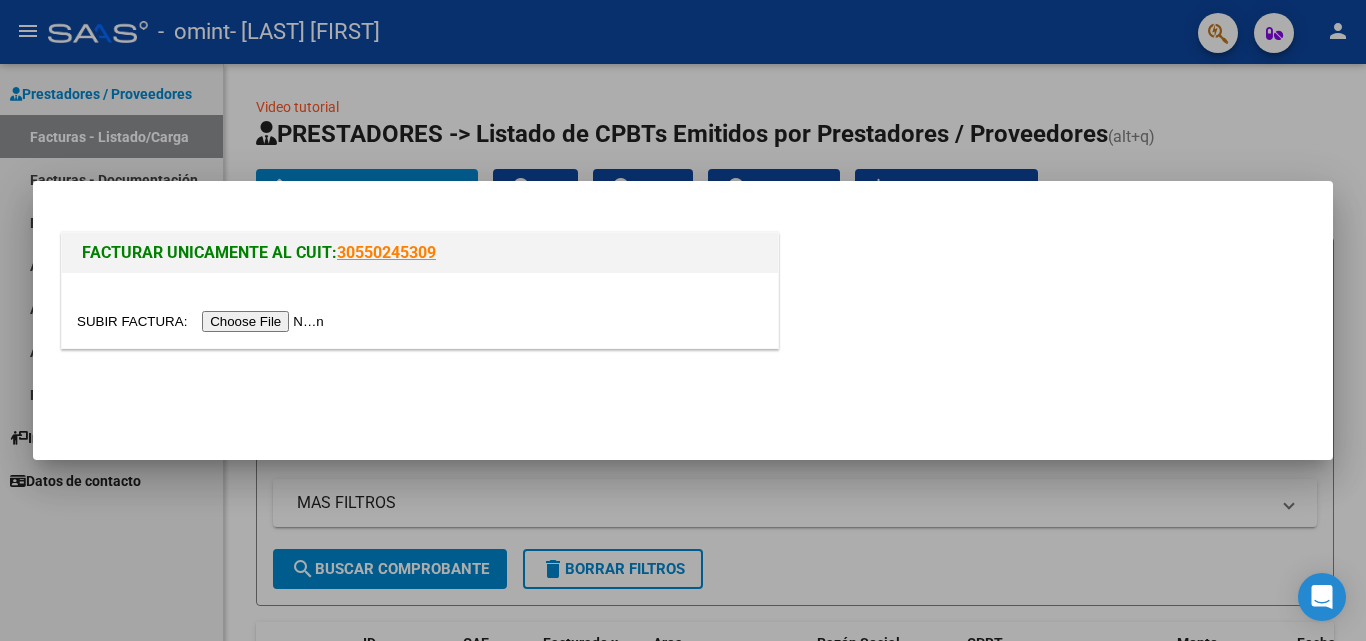 click at bounding box center (203, 321) 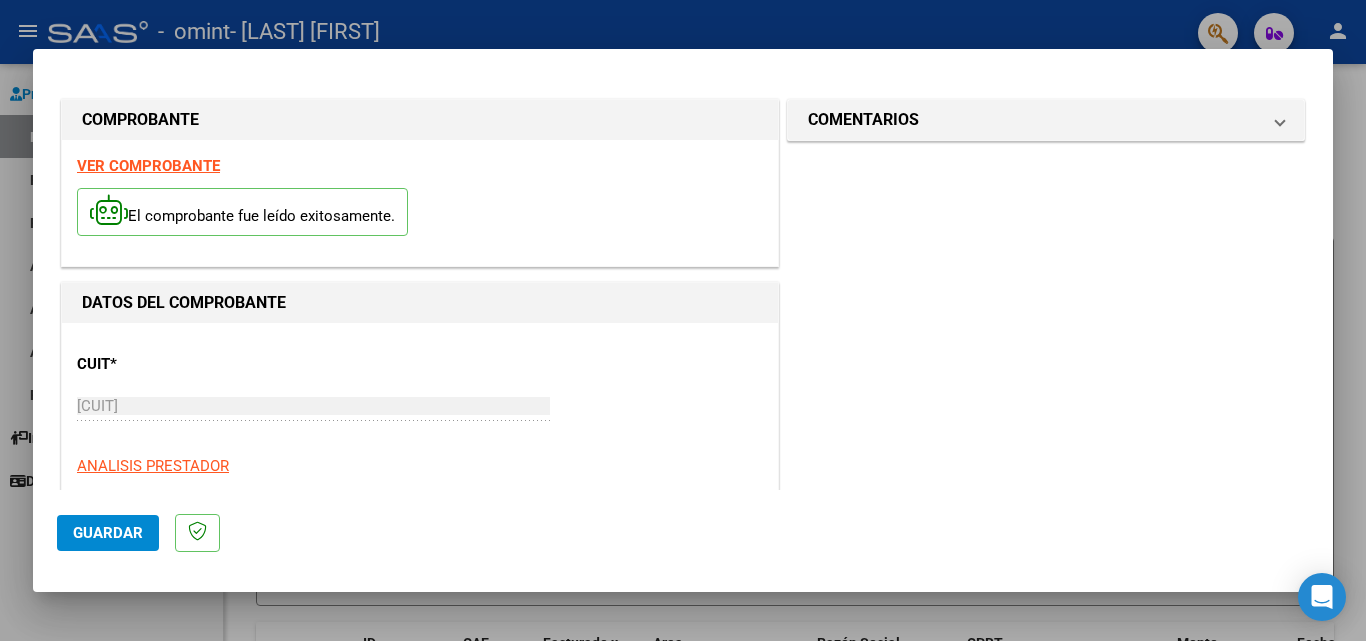 click on "VER COMPROBANTE          El comprobante fue leído exitosamente." at bounding box center [420, 203] 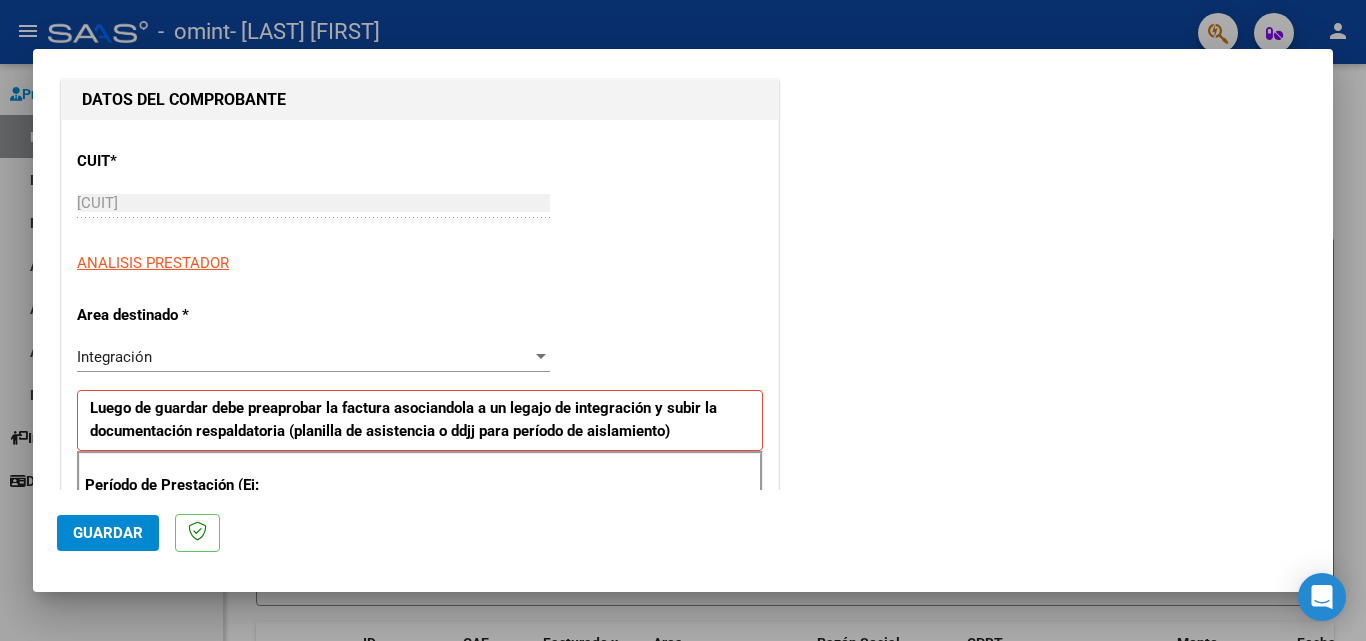 scroll, scrollTop: 271, scrollLeft: 0, axis: vertical 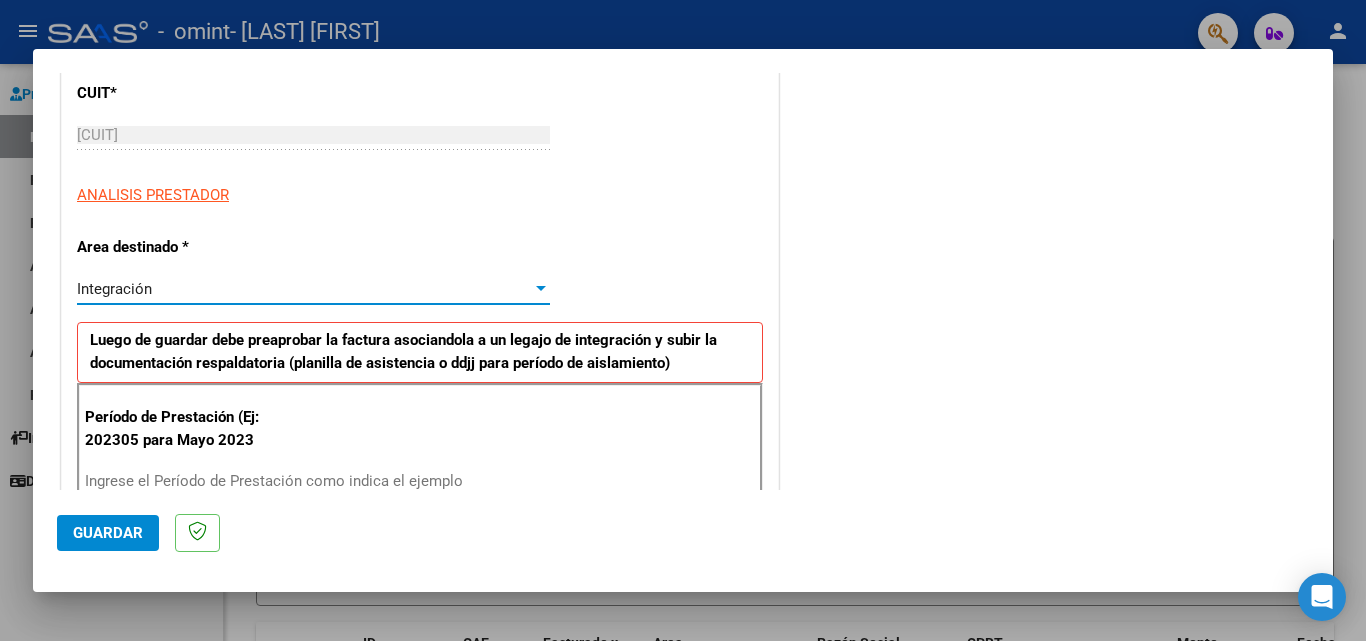click on "Integración" at bounding box center [304, 289] 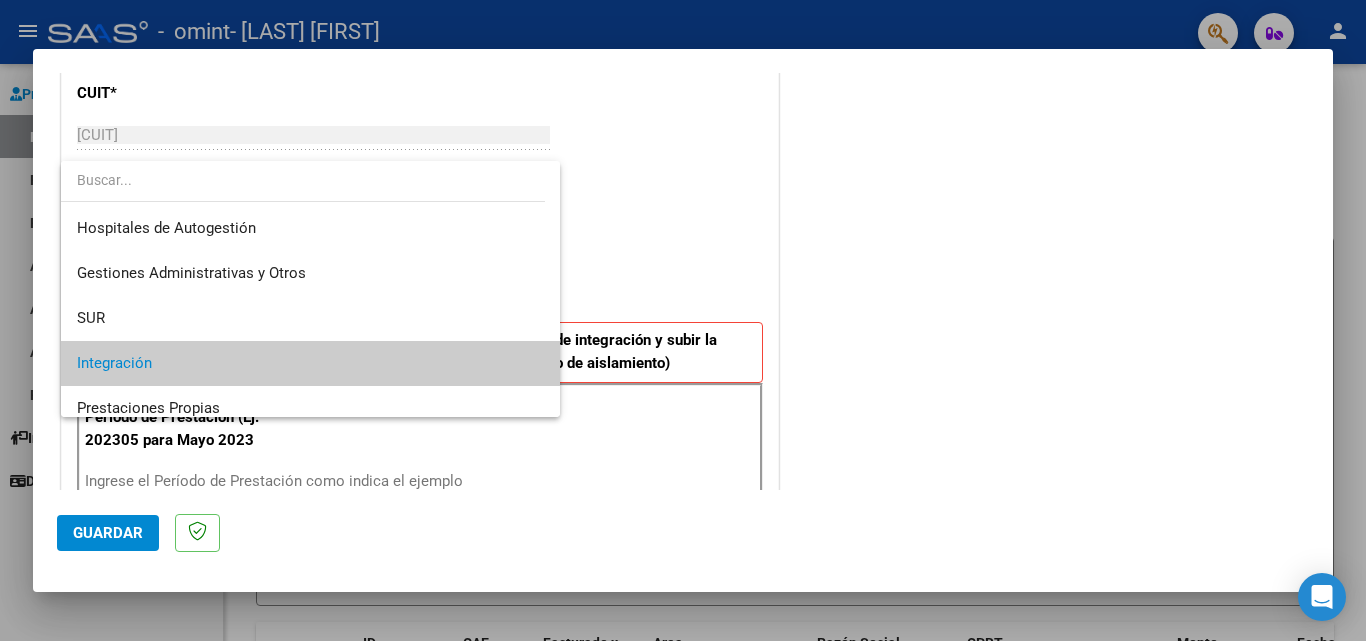 scroll, scrollTop: 75, scrollLeft: 0, axis: vertical 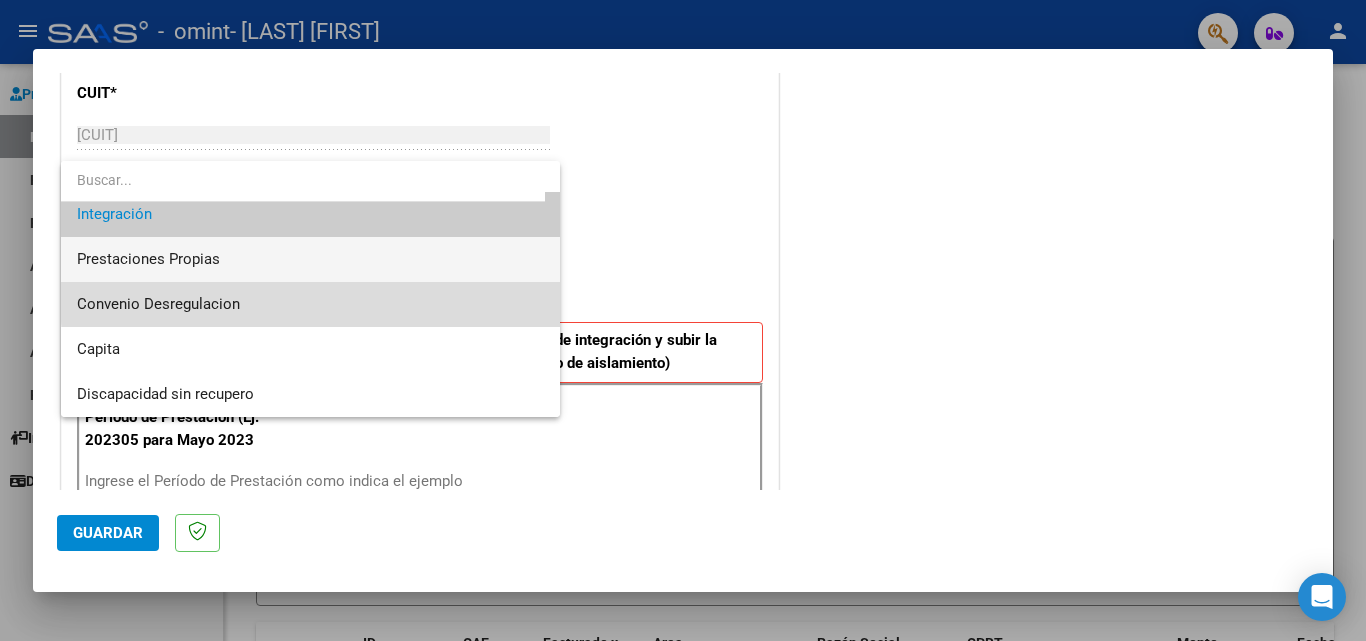 click on "Hospitales de Autogestión Gestiones Administrativas y Otros SUR Integración Prestaciones Propias Convenio Desregulacion Capita Discapacidad sin recupero" at bounding box center (310, 289) 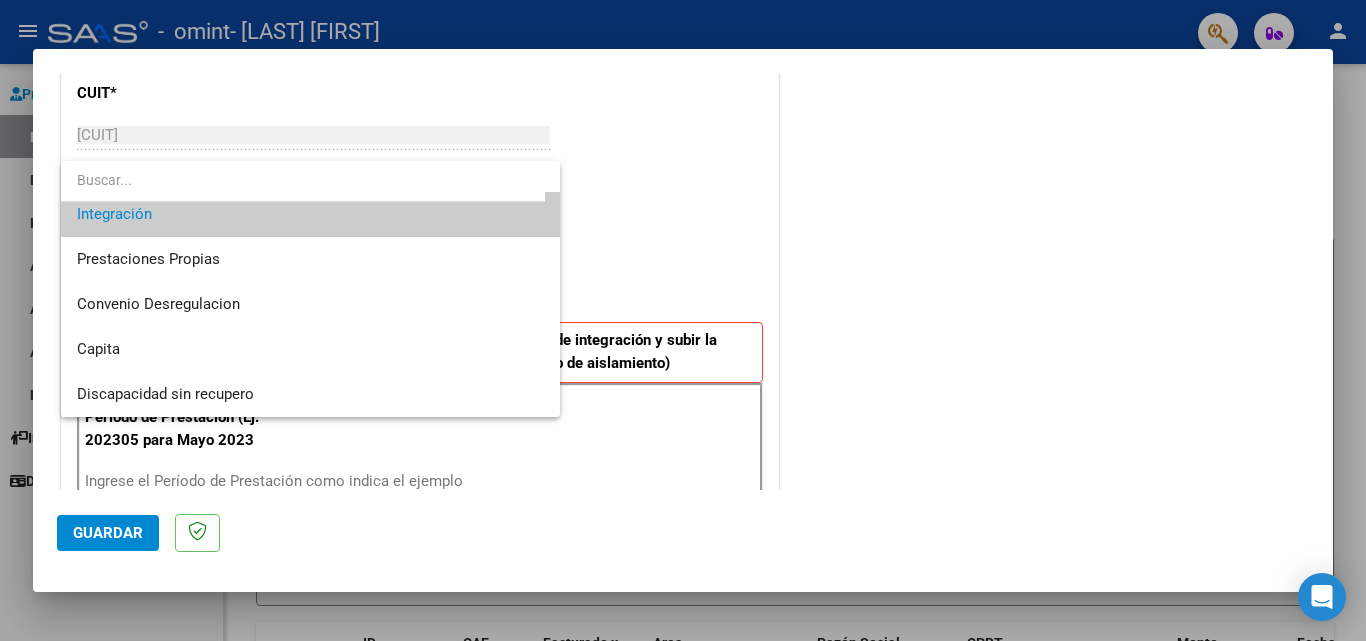 click on "Integración" at bounding box center [310, 214] 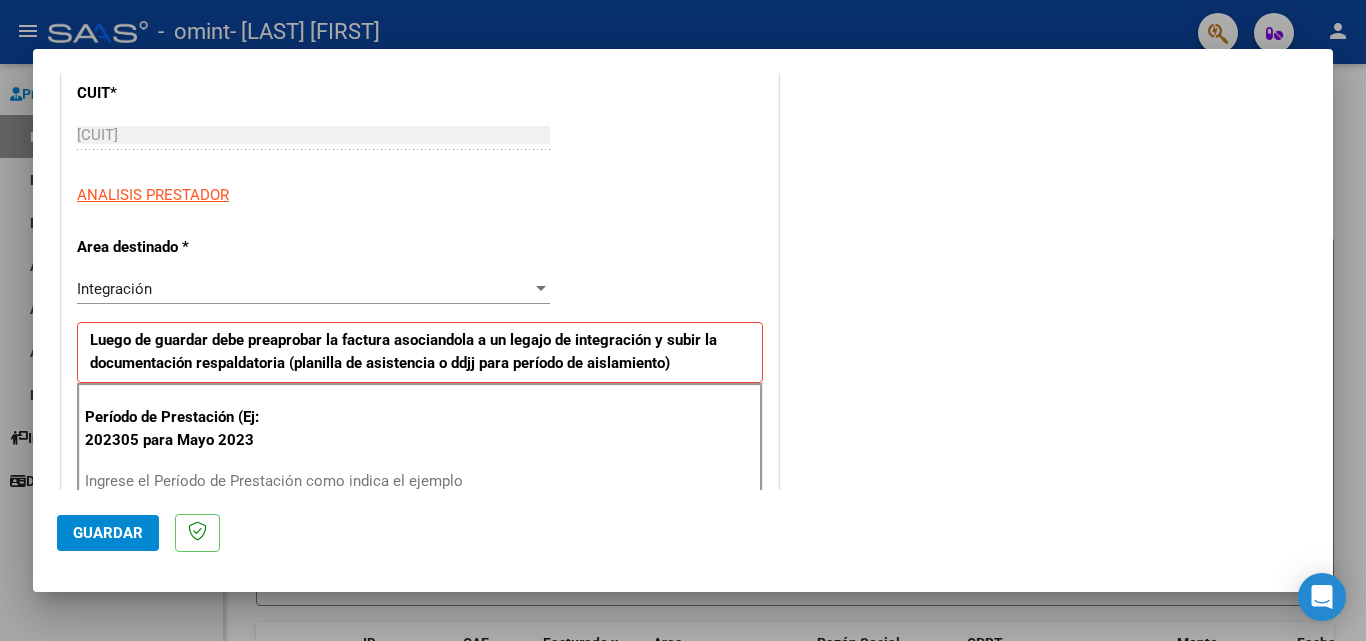 click on "CUIT  *   [CUIT] Ingresar CUIT  ANALISIS PRESTADOR  Area destinado * Integración Seleccionar Area Luego de guardar debe preaprobar la factura asociandola a un legajo de integración y subir la documentación respaldatoria (planilla de asistencia o ddjj para período de aislamiento)  Período de Prestación (Ej: 202305 para Mayo 2023    Ingrese el Período de Prestación como indica el ejemplo   Comprobante Tipo * Factura C Seleccionar Tipo Punto de Venta  *   1 Ingresar el Nro.  Número  *   150 Ingresar el Nro.  Monto  *   $ 98.964,88 Ingresar el monto  Fecha del Cpbt.  *   [DATE] Ingresar la fecha  CAE / CAEA (no ingrese CAI)    [CAE] Ingresar el CAE o CAEA (no ingrese CAI)  Fecha de Vencimiento    Ingresar la fecha  Ref. Externa    Ingresar la ref.  N° Liquidación    Ingresar el N° Liquidación" at bounding box center [420, 785] 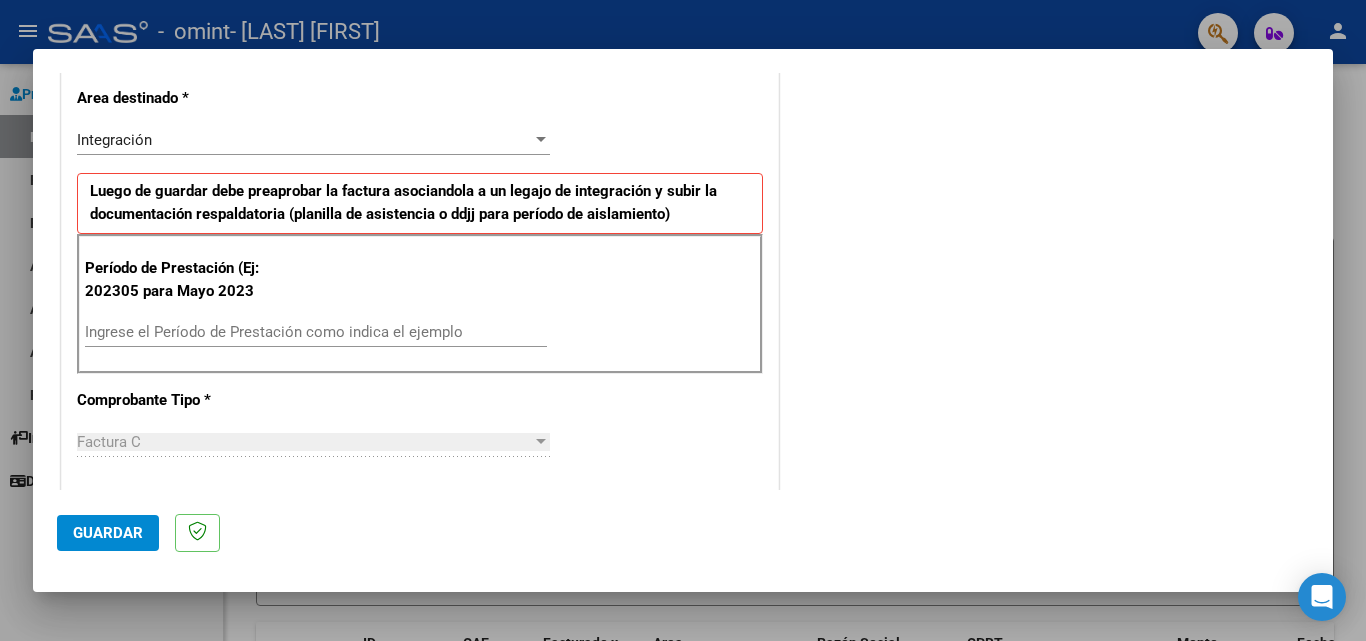 scroll, scrollTop: 501, scrollLeft: 0, axis: vertical 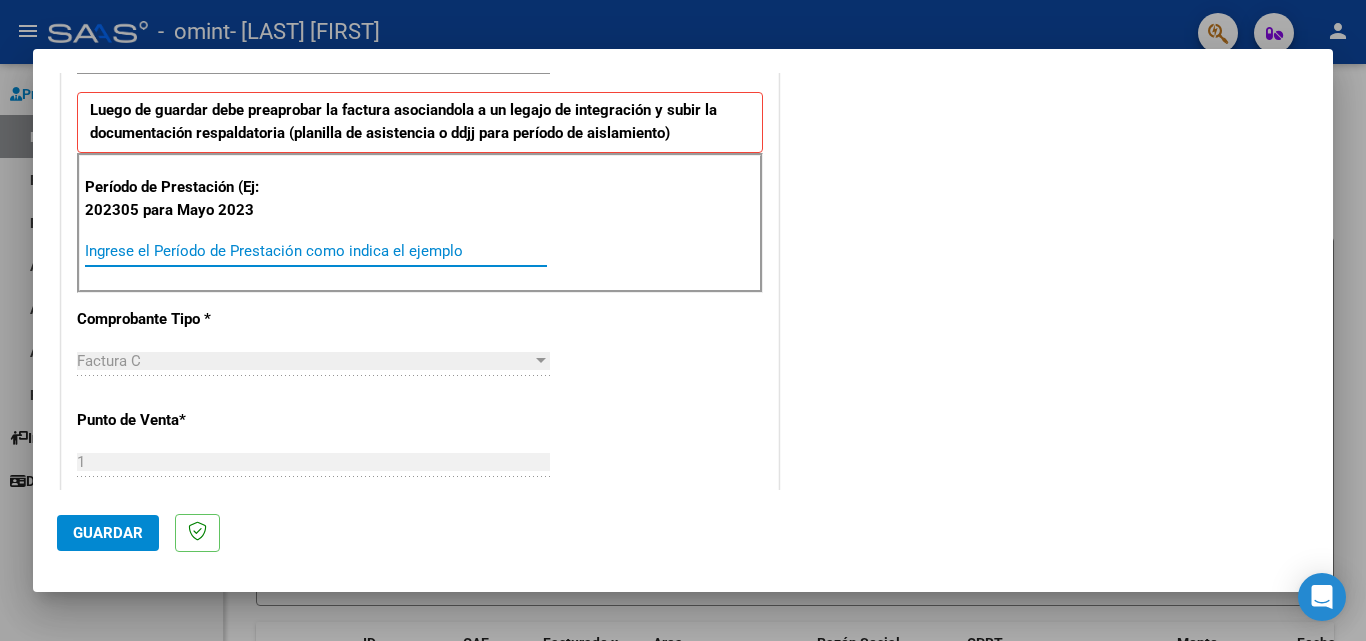 click on "Ingrese el Período de Prestación como indica el ejemplo" at bounding box center [316, 251] 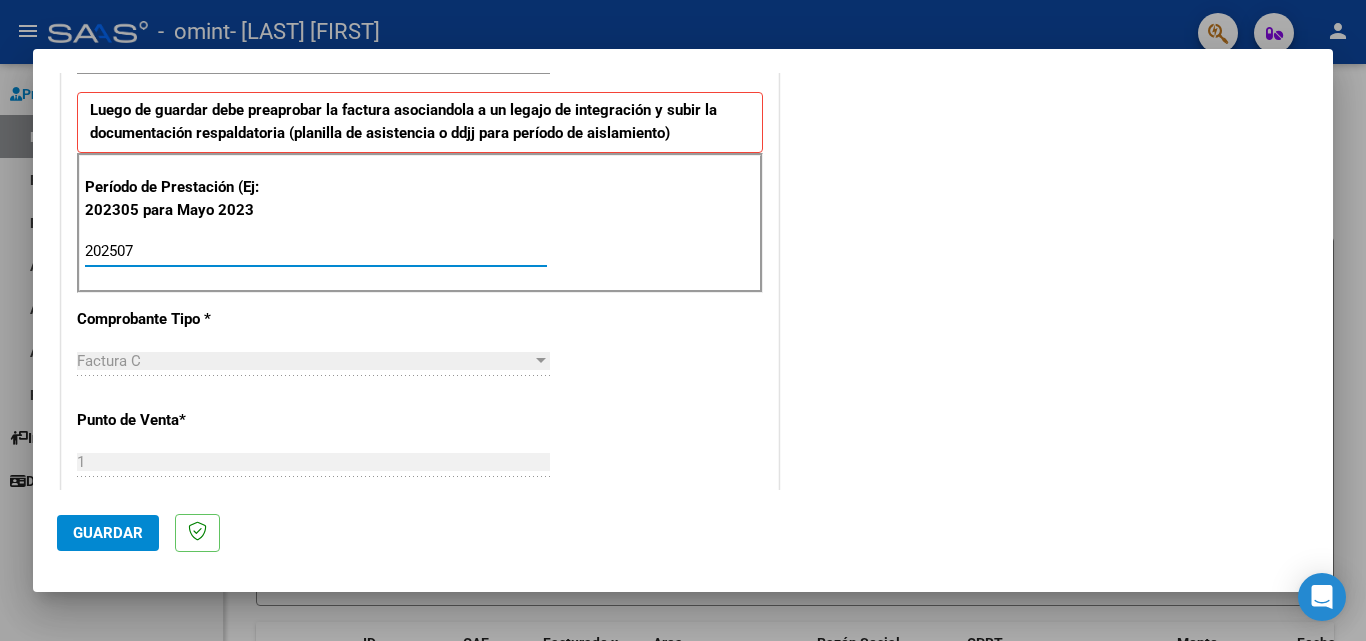 type on "202507" 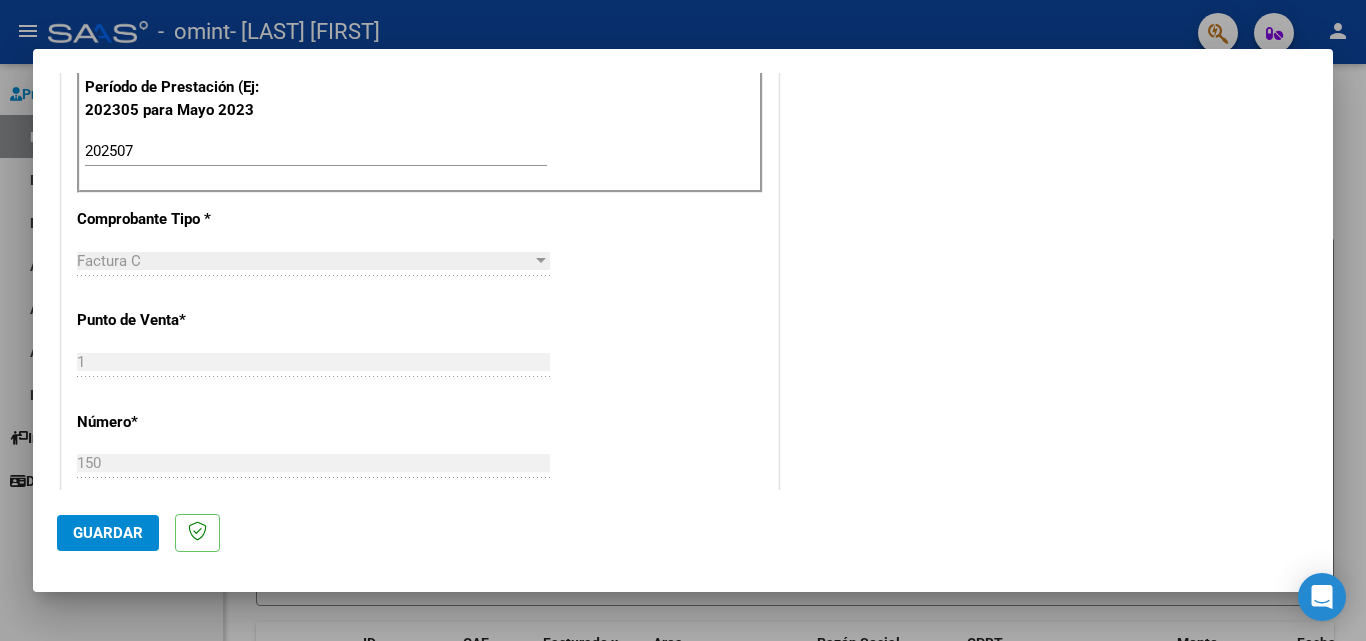 scroll, scrollTop: 677, scrollLeft: 0, axis: vertical 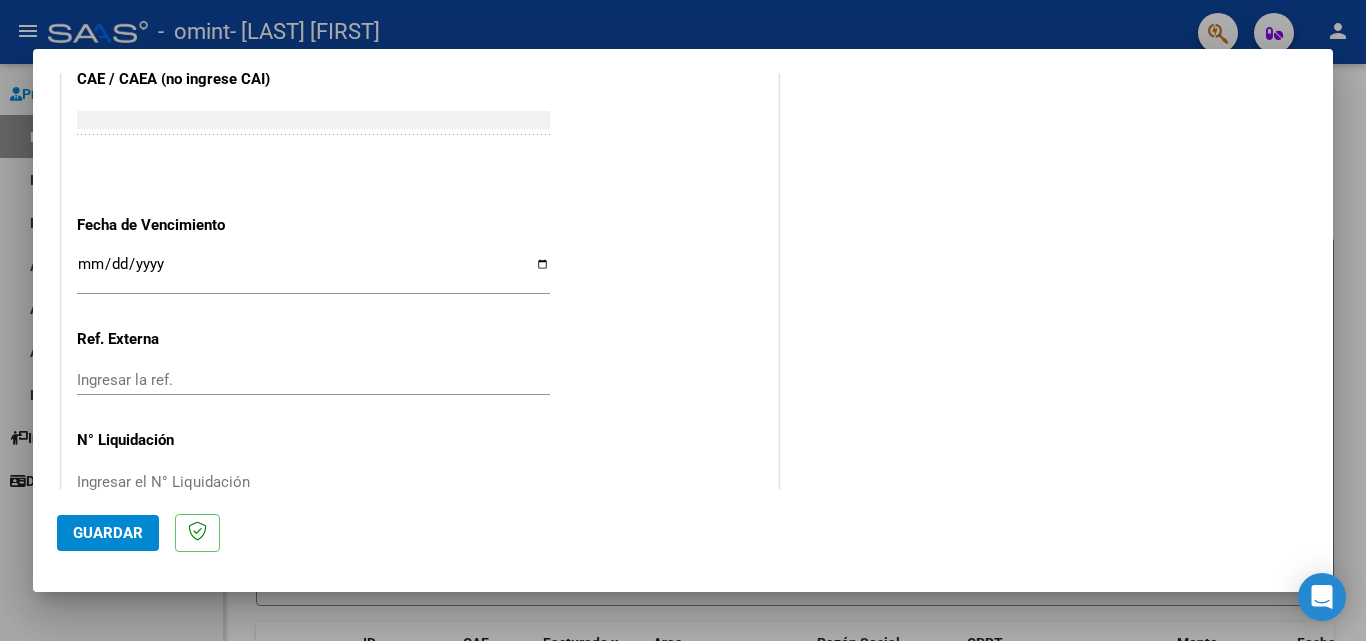 click on "Ingresar la fecha" at bounding box center [313, 272] 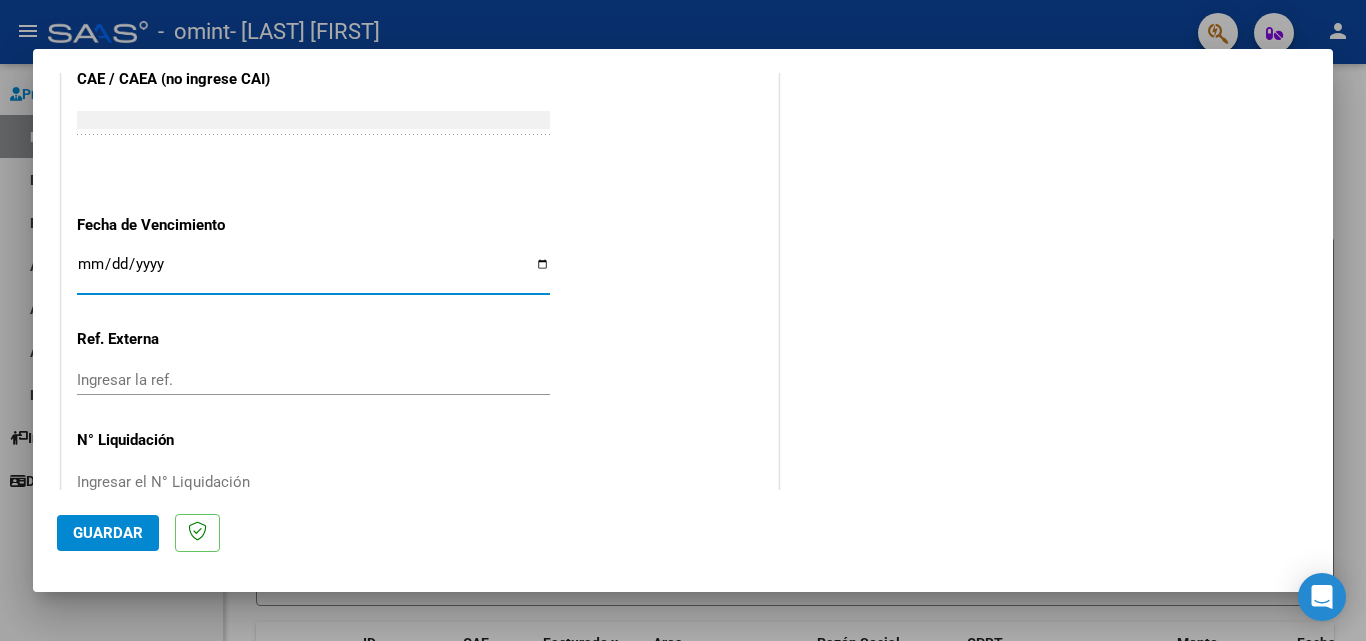 type on "2025-08-05" 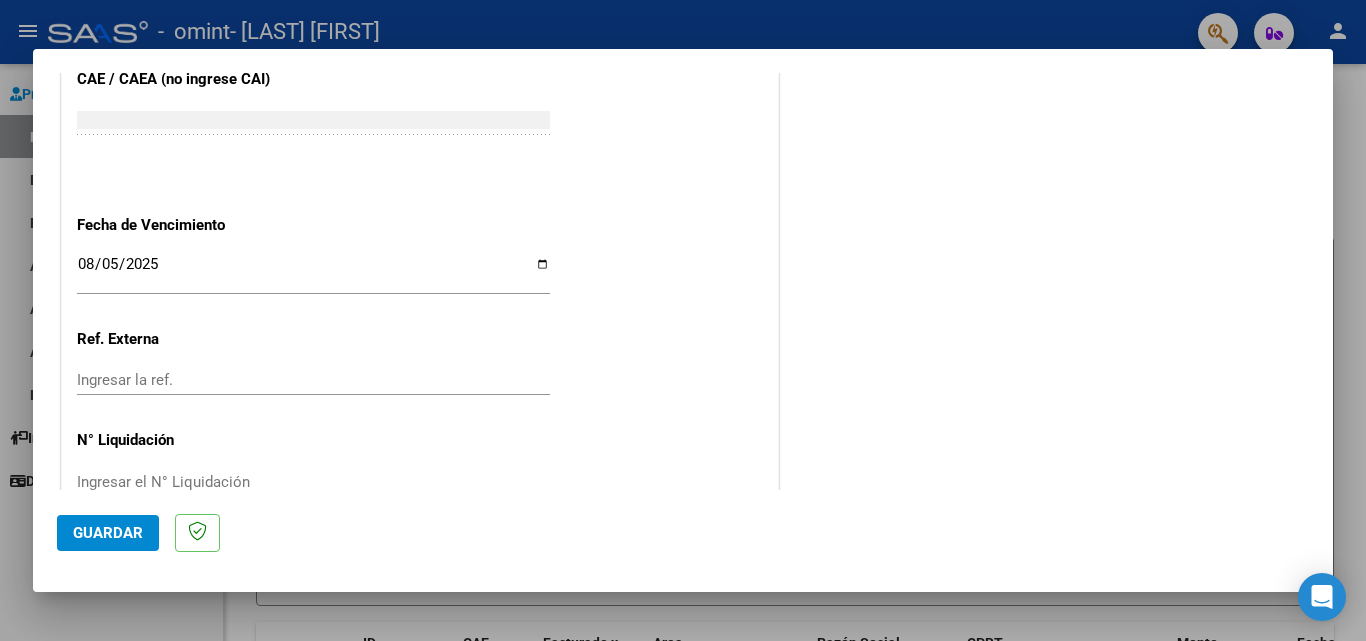 click on "CUIT  *   [CUIT] Ingresar CUIT  ANALISIS PRESTADOR  Area destinado * Integración Seleccionar Area Luego de guardar debe preaprobar la factura asociandola a un legajo de integración y subir la documentación respaldatoria (planilla de asistencia o ddjj para período de aislamiento)  Período de Prestación (Ej: 202305 para Mayo 2023    [PERIOD] Ingrese el Período de Prestación como indica el ejemplo   Comprobante Tipo * Factura C Seleccionar Tipo Punto de Venta  *   1 Ingresar el Nro.  Número  *   150 Ingresar el Nro.  Monto  *   $ 98.964,88 Ingresar el monto  Fecha del Cpbt.  *   [DATE] Ingresar la fecha  CAE / CAEA (no ingrese CAI)    [CAE] Ingresar el CAE o CAEA (no ingrese CAI)  Fecha de Vencimiento    [DATE] Ingresar la fecha  Ref. Externa    Ingresar la ref.  N° Liquidación    Ingresar el N° Liquidación" at bounding box center [420, -204] 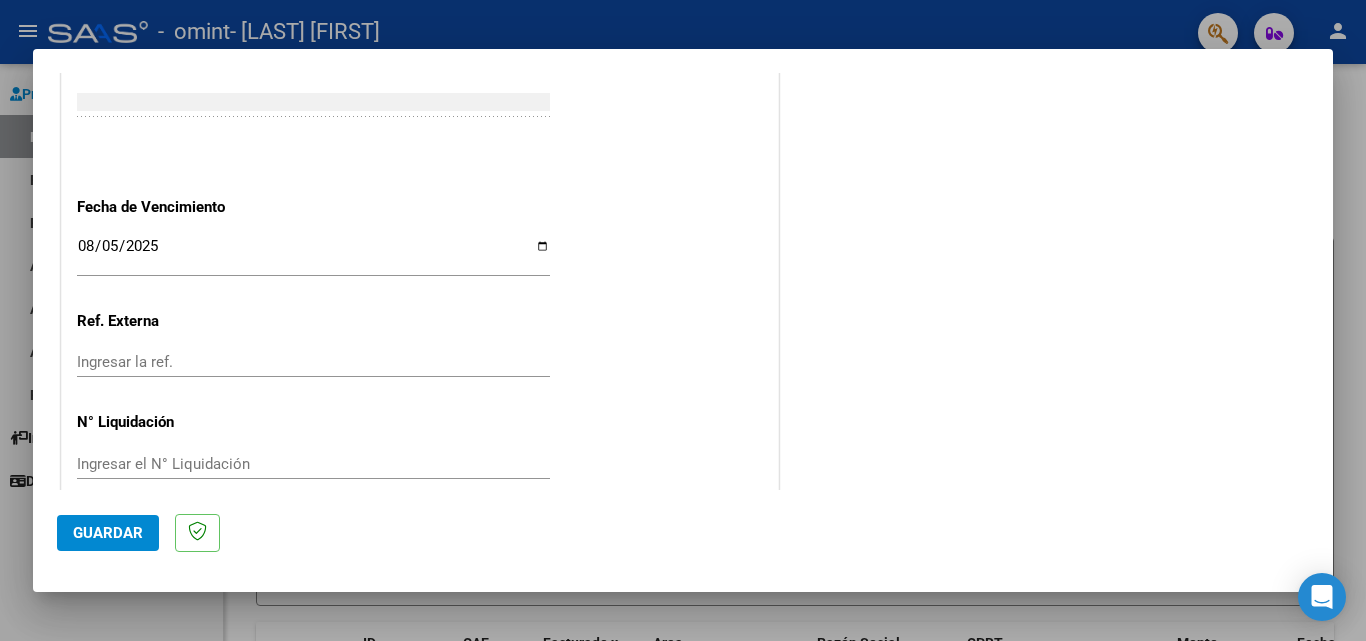scroll, scrollTop: 1305, scrollLeft: 0, axis: vertical 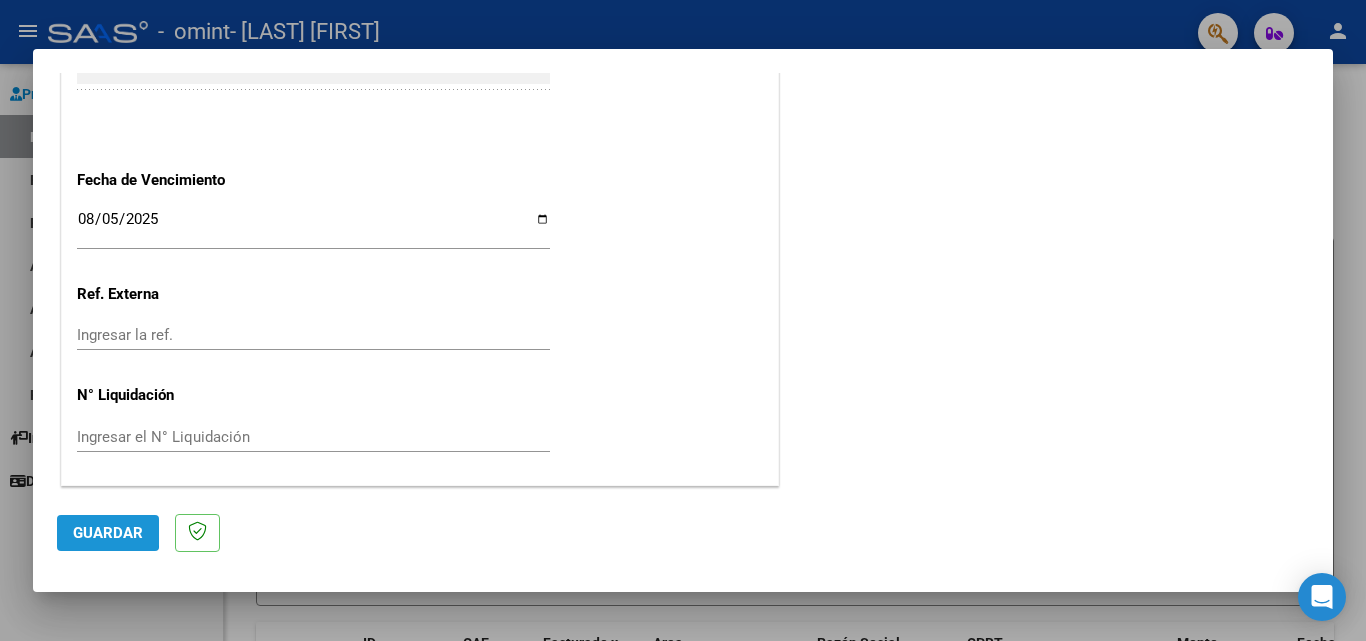 click on "Guardar" 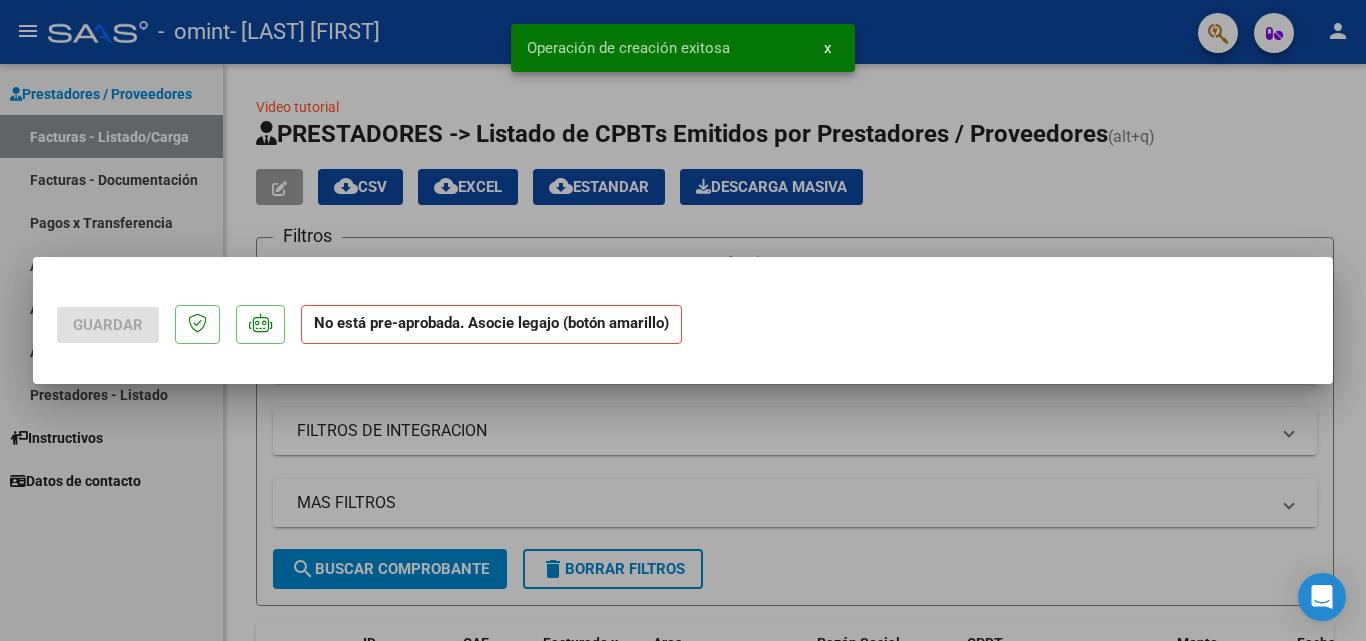 scroll, scrollTop: 0, scrollLeft: 0, axis: both 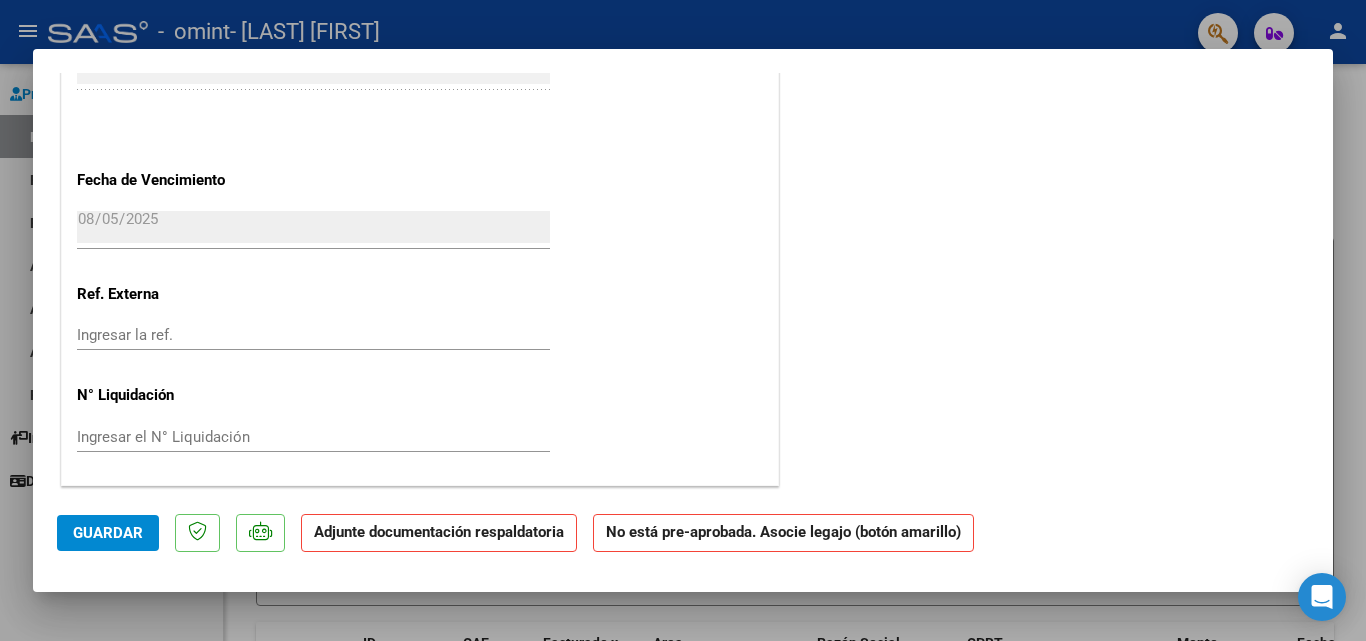 click at bounding box center [683, 320] 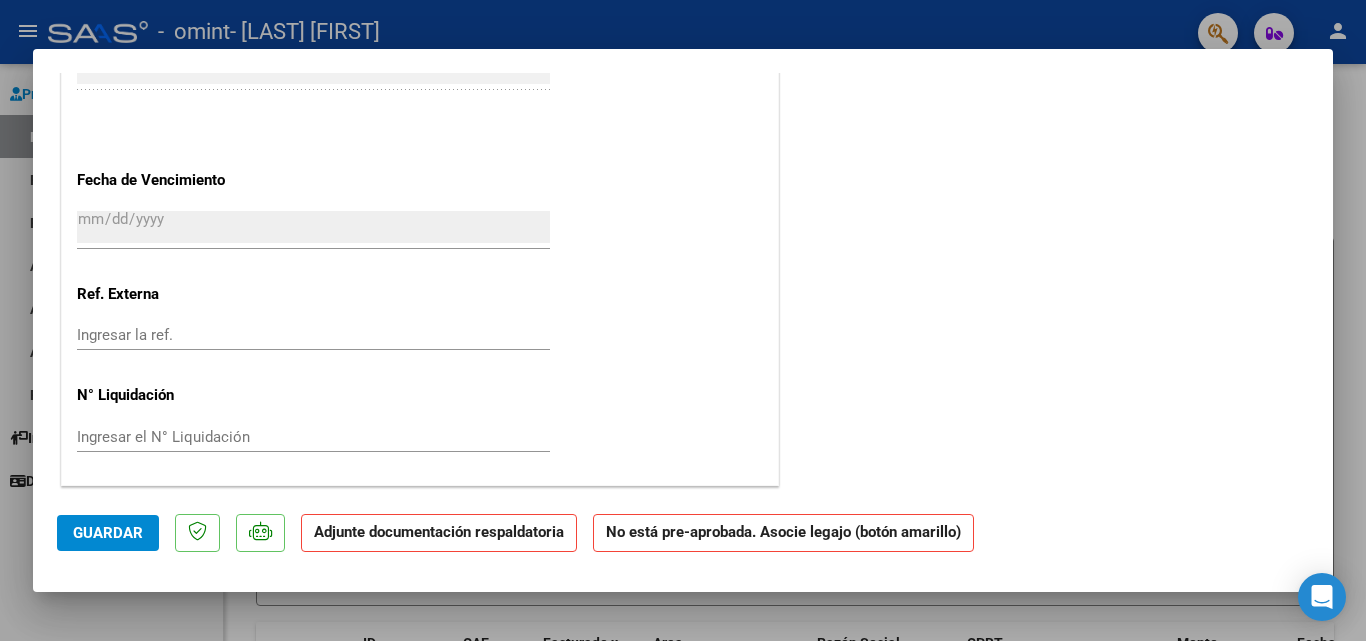 scroll, scrollTop: 0, scrollLeft: 0, axis: both 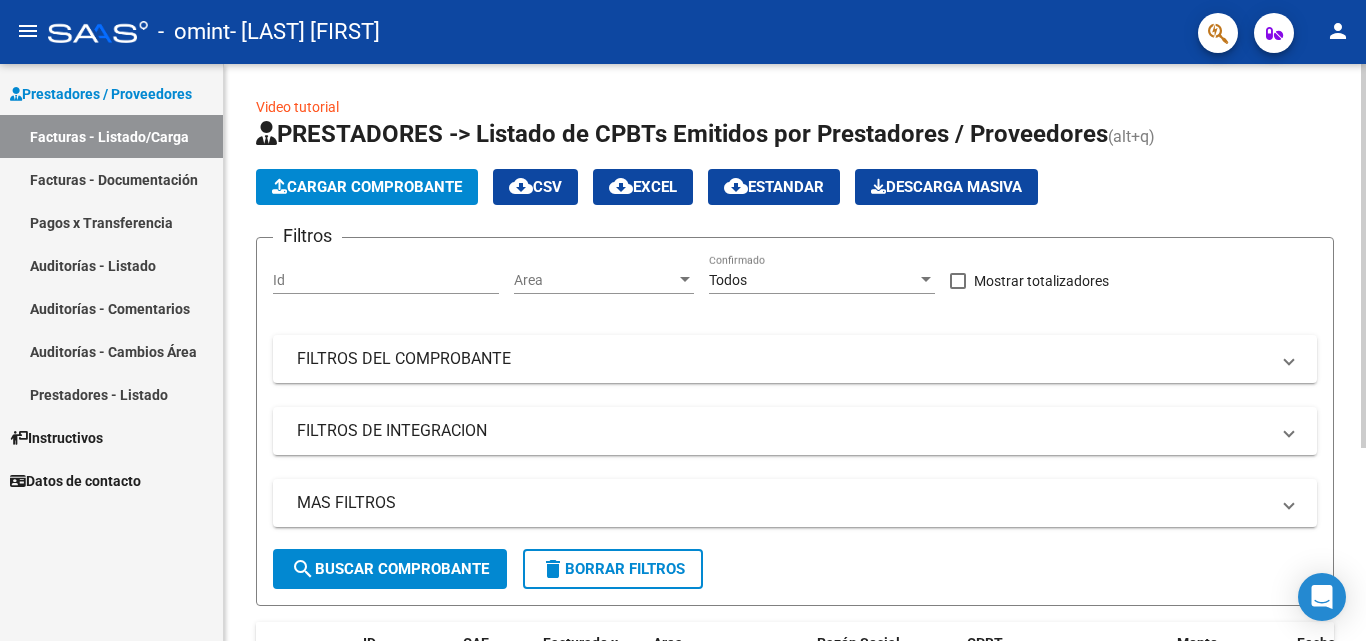 click on "Video tutorial   PRESTADORES -> Listado de CPBTs Emitidos por Prestadores / Proveedores (alt+q)   Cargar Comprobante
cloud_download  CSV  cloud_download  EXCEL  cloud_download  Estandar   Descarga Masiva
Filtros Id Area Area Todos Confirmado   Mostrar totalizadores   FILTROS DEL COMPROBANTE  Comprobante Tipo Comprobante Tipo Start date – End date Fec. Comprobante Desde / Hasta Días Emisión Desde(cant. días) Días Emisión Hasta(cant. días) CUIT / Razón Social Pto. Venta Nro. Comprobante Código SSS CAE Válido CAE Válido Todos Cargado Módulo Hosp. Todos Tiene facturacion Apócrifa Hospital Refes  FILTROS DE INTEGRACION  Período De Prestación Campos del Archivo de Rendición Devuelto x SSS (dr_envio) Todos Rendido x SSS (dr_envio) Tipo de Registro Tipo de Registro Período Presentación Período Presentación Campos del Legajo Asociado (preaprobación) Afiliado Legajo (cuil/nombre) Todos Solo facturas preaprobadas  MAS FILTROS  Todos Con Doc. Respaldatoria Todos Con Trazabilidad Todos – – 0" 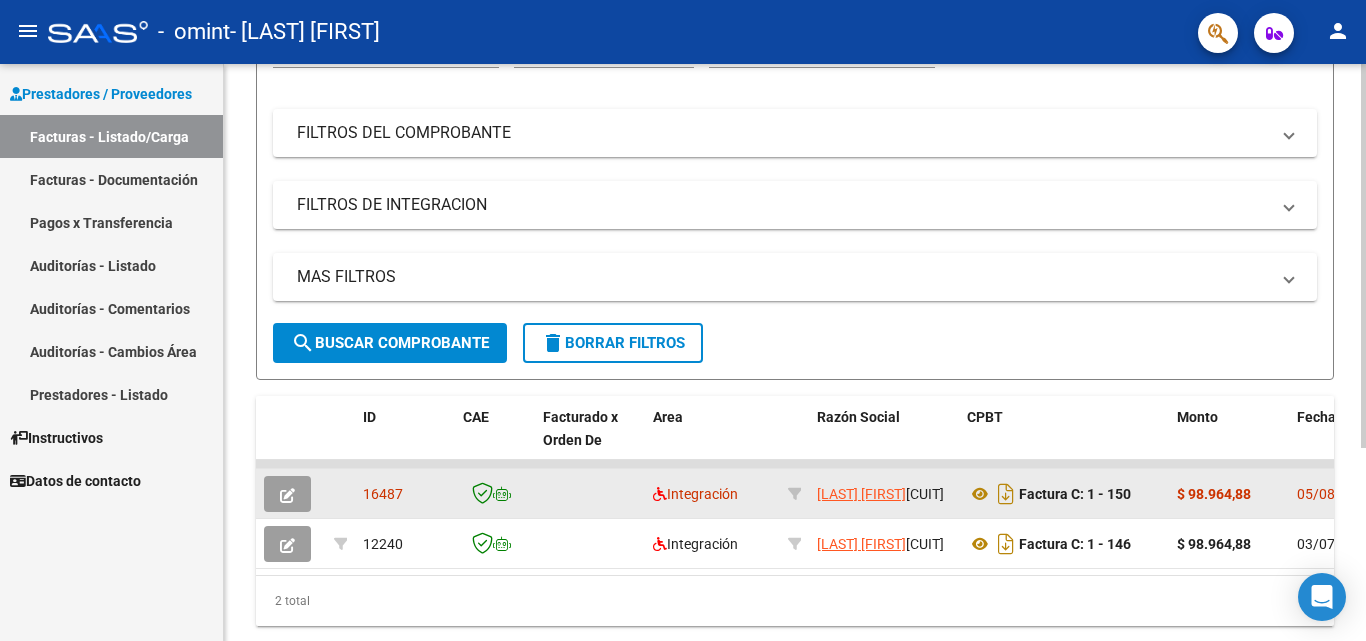 scroll, scrollTop: 291, scrollLeft: 0, axis: vertical 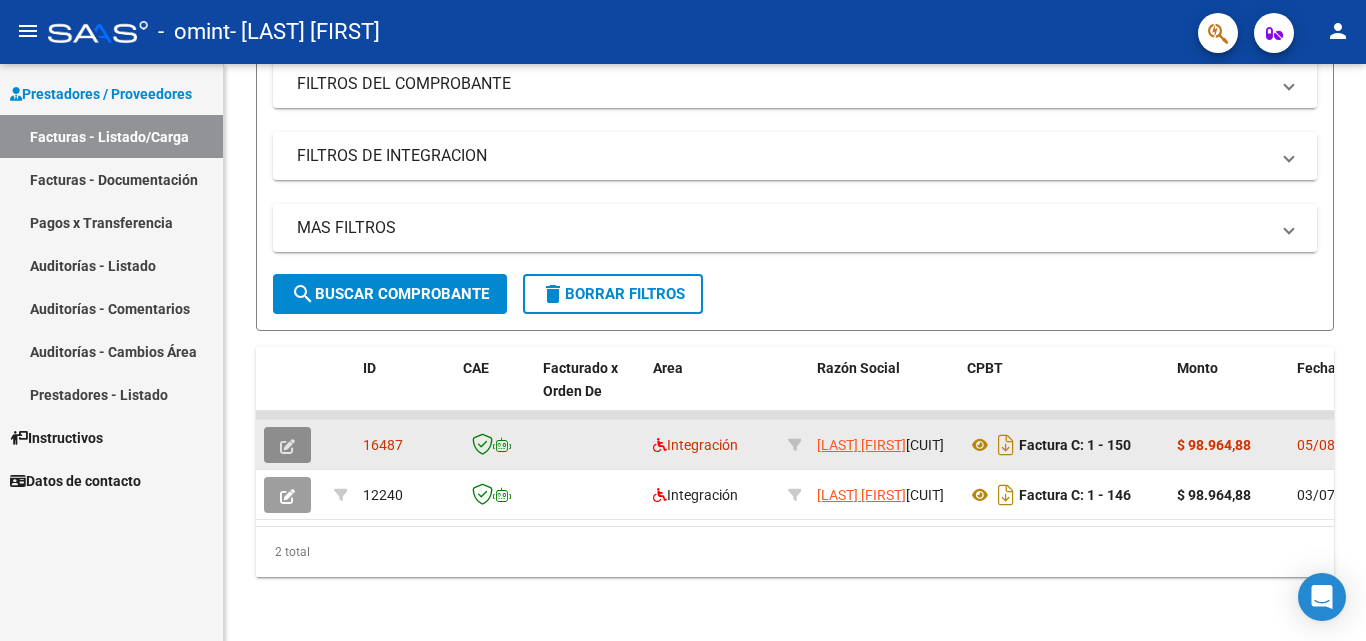 click 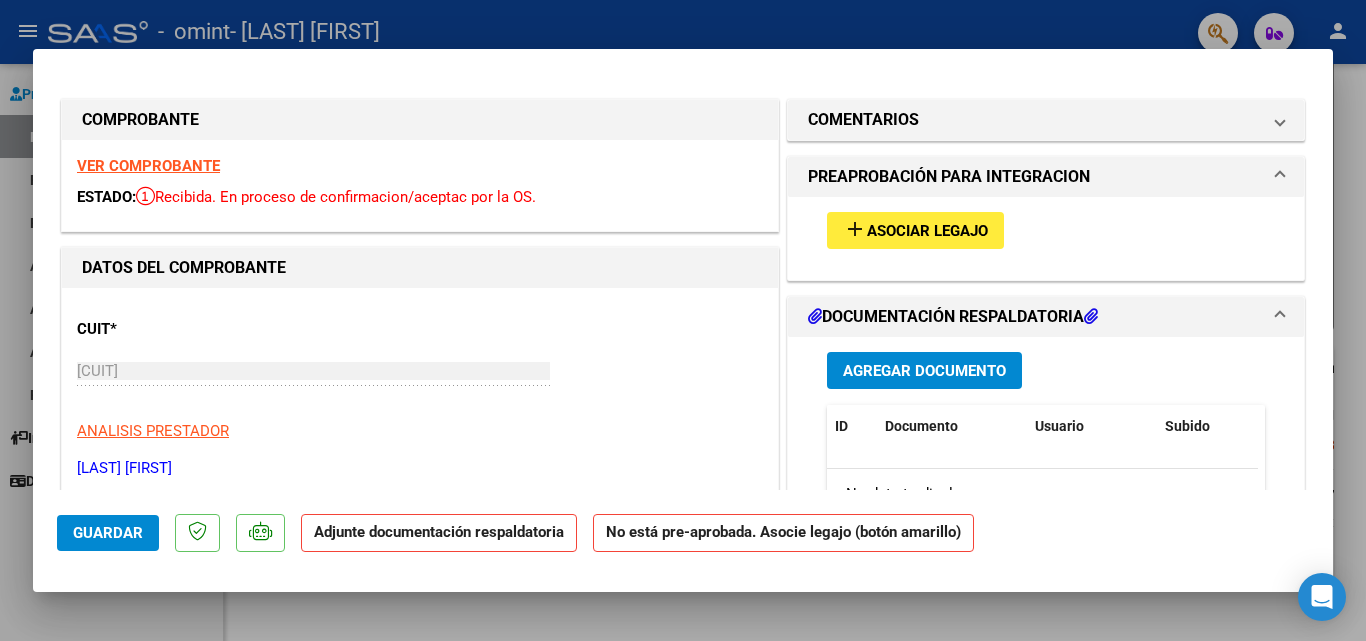 click on "add Asociar Legajo" at bounding box center (915, 230) 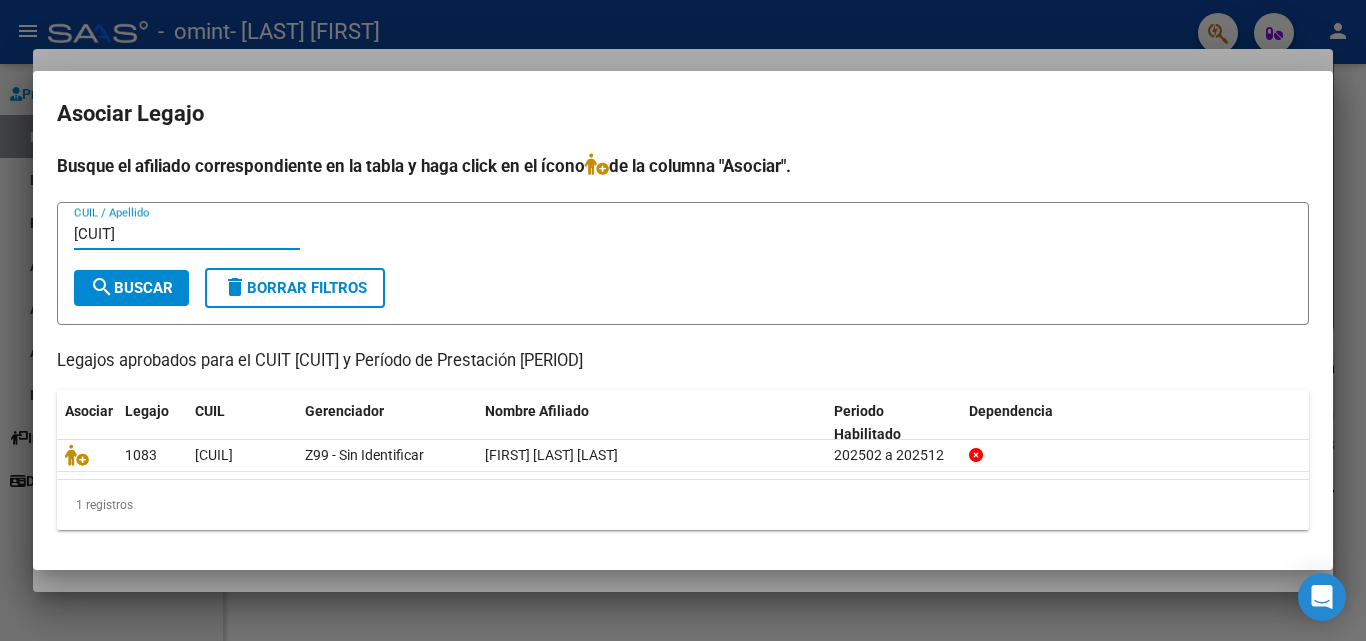 type on "[CUIT]" 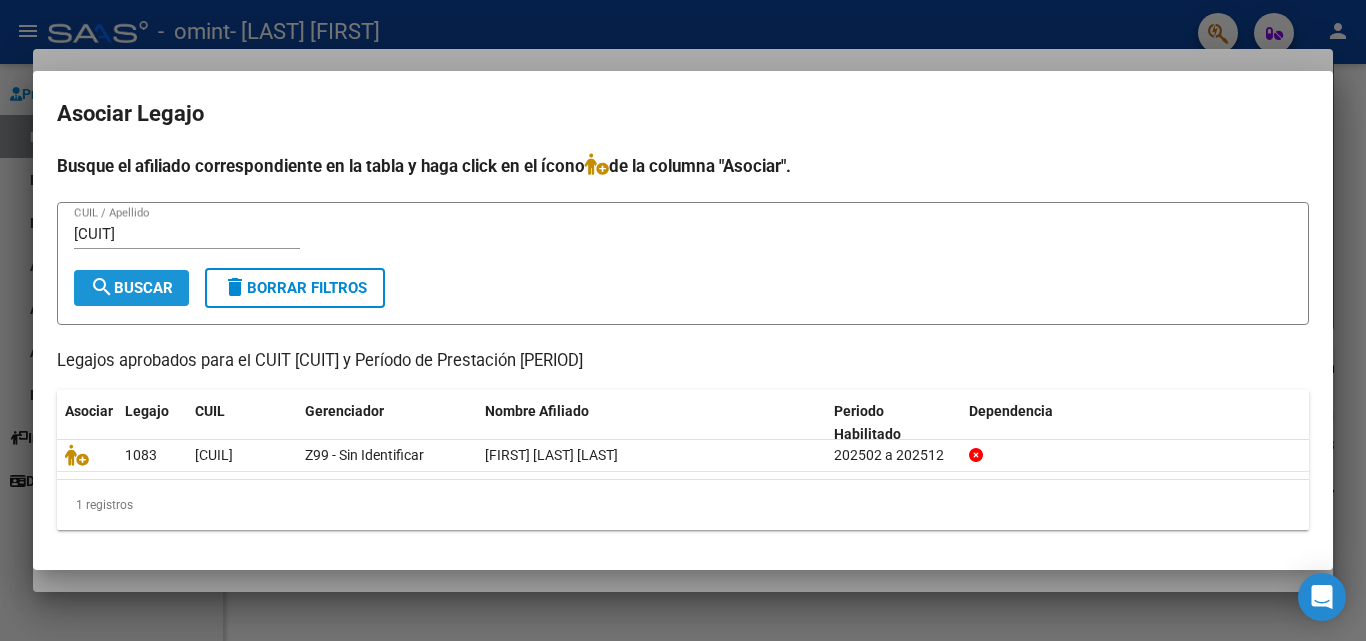 click on "search  Buscar" at bounding box center (131, 288) 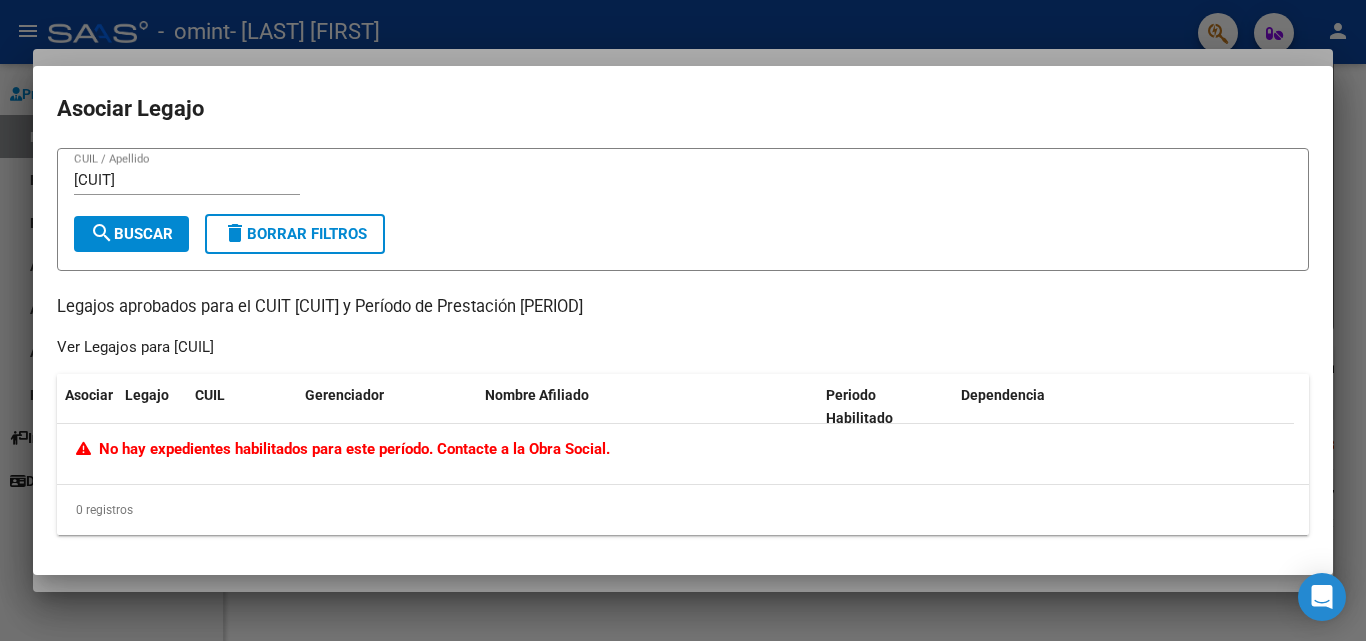 click on "No hay expedientes habilitados para este período. Contacte a la Obra Social." 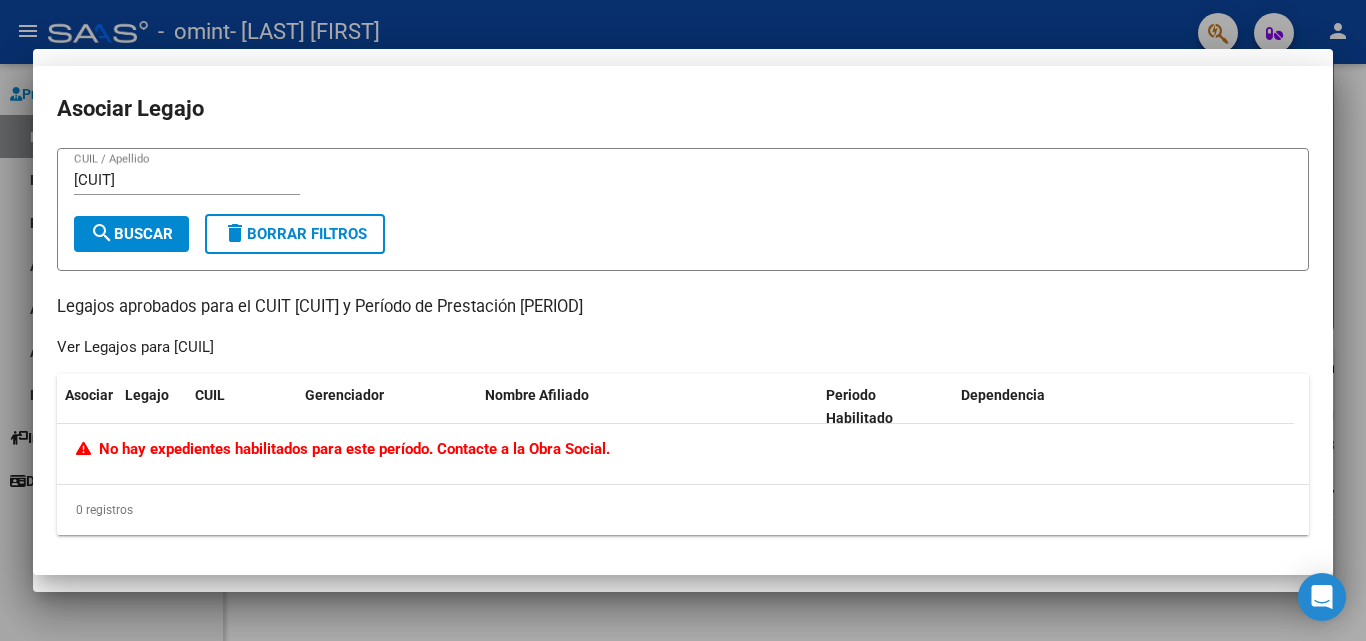 type 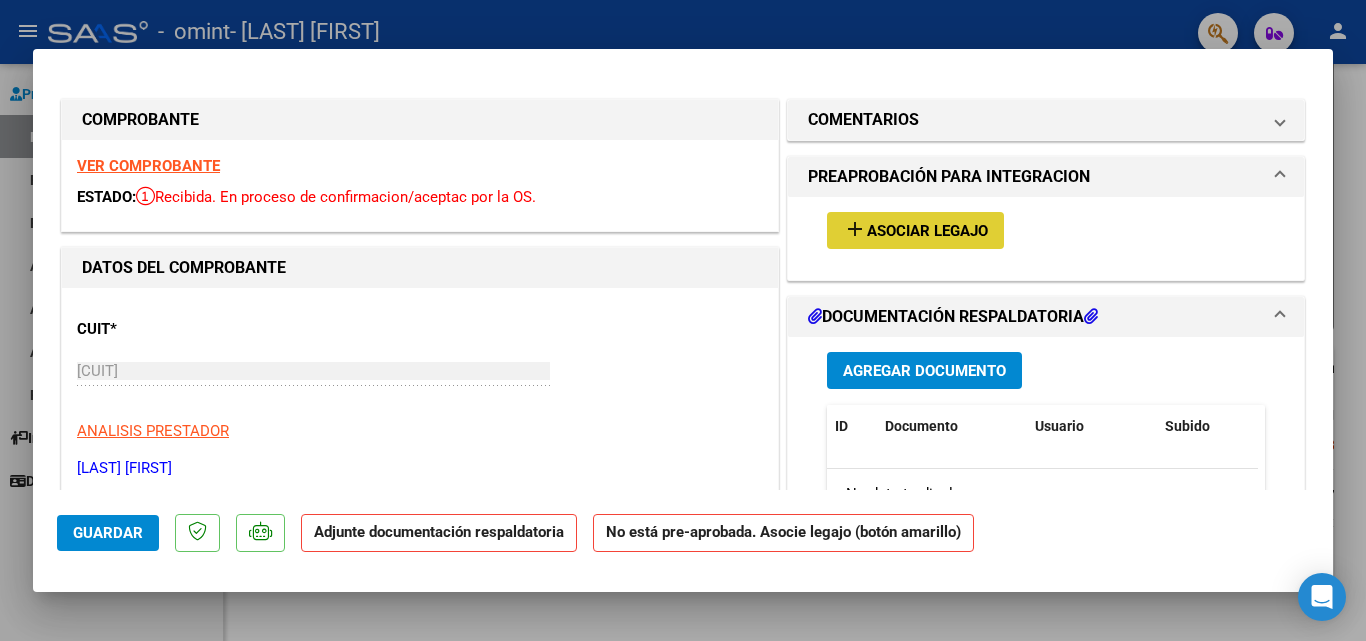 click on "Agregar Documento" at bounding box center (924, 370) 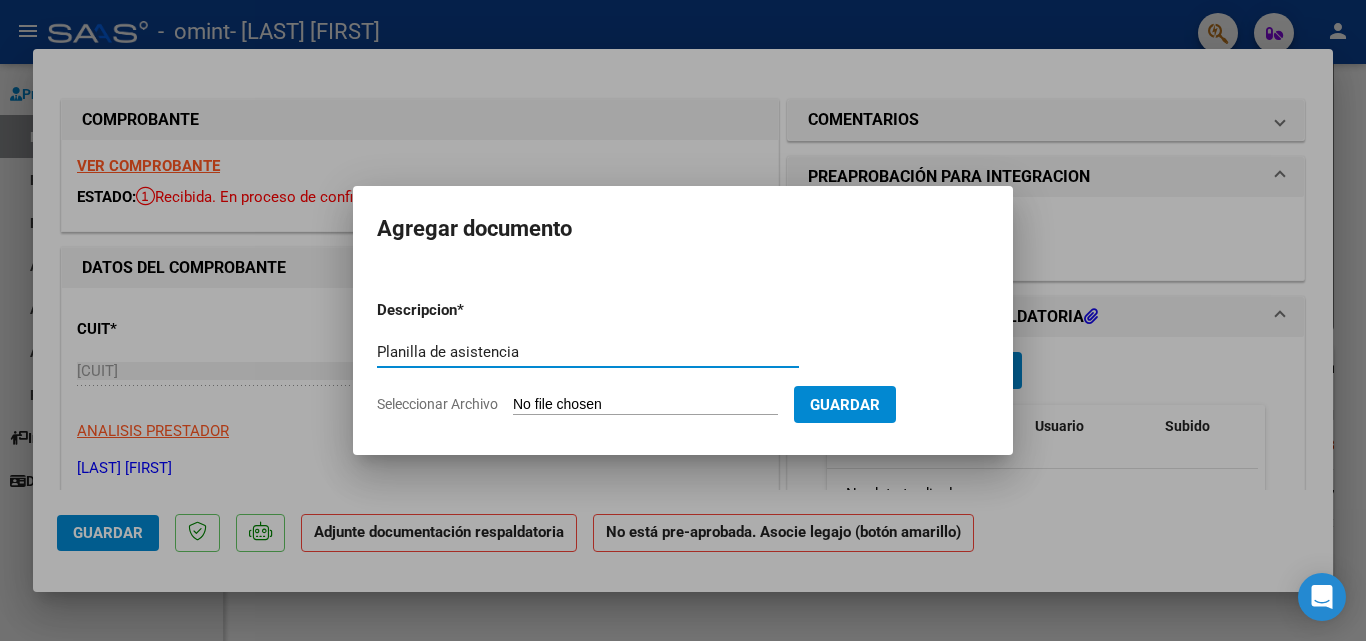 type on "Planilla de asistencia" 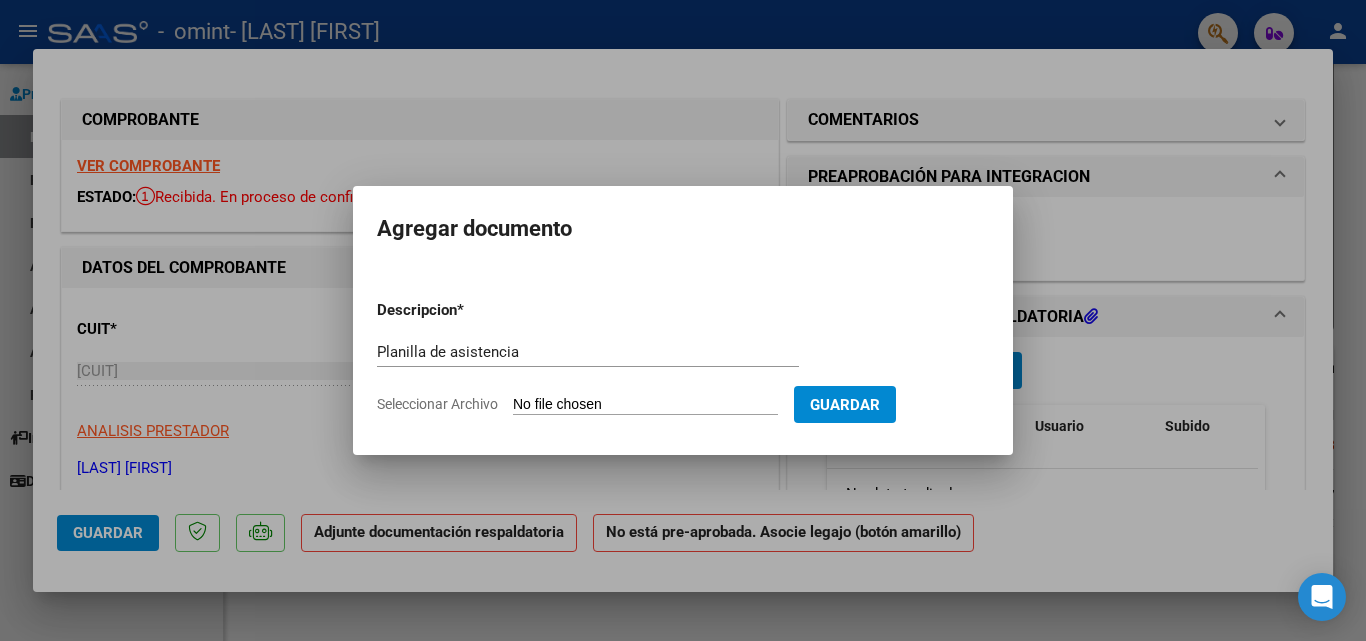 click on "Seleccionar Archivo" at bounding box center (645, 405) 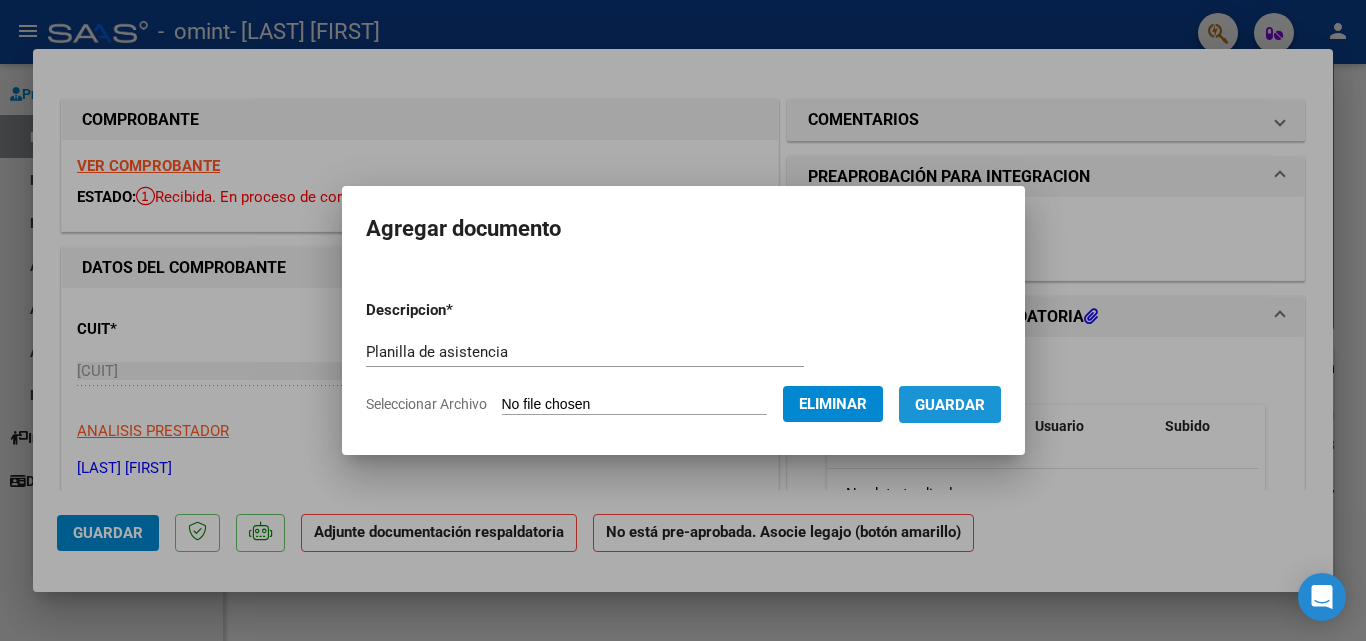 click on "Guardar" at bounding box center [950, 405] 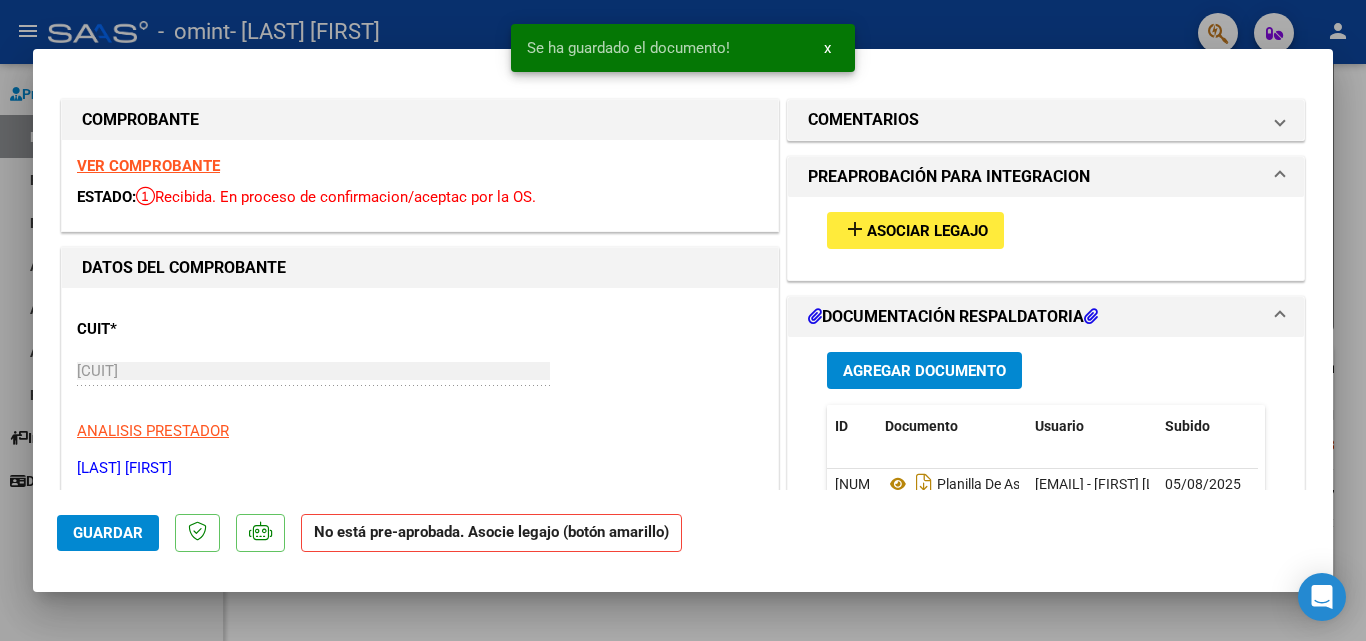click on "COMPROBANTE VER COMPROBANTE       ESTADO:   Recibida. En proceso de confirmacion/aceptac por la OS.  DATOS DEL COMPROBANTE CUIT  *   [CUIT] Ingresar CUIT  ANALISIS PRESTADOR  [LAST] [FIRST]  ARCA Padrón  Area destinado * Integración Seleccionar Area Período de Prestación (Ej: 202305 para Mayo 2023    [PERIOD] Ingrese el Período de Prestación como indica el ejemplo   Comprobante Tipo * Factura C Seleccionar Tipo Punto de Venta  *   1 Ingresar el Nro.  Número  *   150 Ingresar el Nro.  Monto  *   $ 98.964,88 Ingresar el monto  Fecha del Cpbt.  *   [DATE] Ingresar la fecha  CAE / CAEA (no ingrese CAI)    [CAE] Ingresar el CAE o CAEA (no ingrese CAI)  Fecha de Vencimiento    [DATE] Ingresar la fecha  Ref. Externa    Ingresar la ref.  N° Liquidación    Ingresar el N° Liquidación  COMENTARIOS Comentarios del Prestador / Gerenciador:  PREAPROBACIÓN PARA INTEGRACION add Asociar Legajo  DOCUMENTACIÓN RESPALDATORIA  Agregar Documento ID Documento Usuario Subido Acción [NUMBER]  1 total" at bounding box center (683, 281) 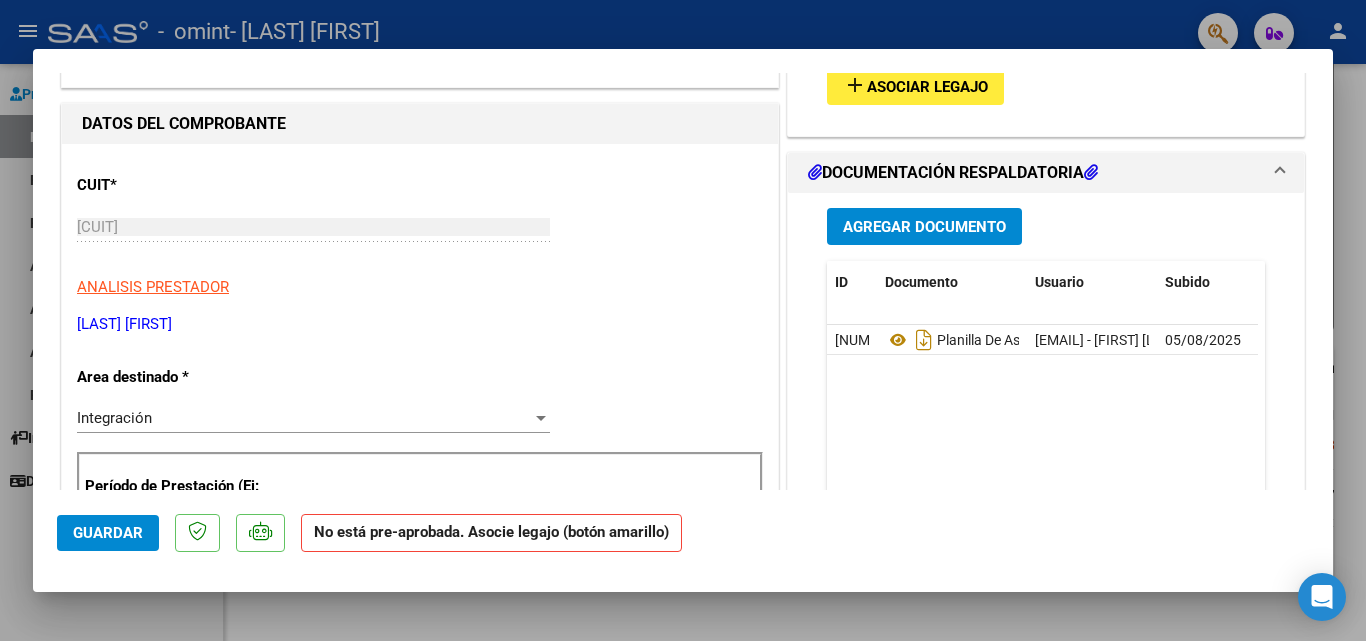 scroll, scrollTop: 0, scrollLeft: 0, axis: both 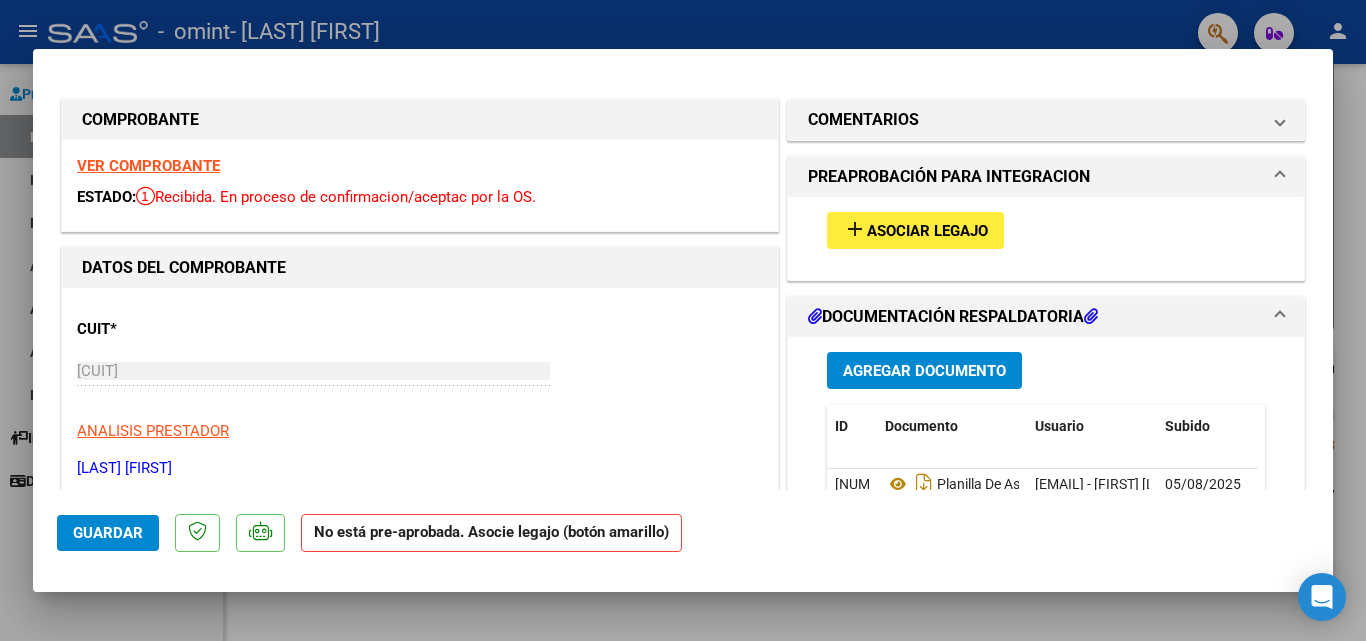 click on "Asociar Legajo" at bounding box center (927, 231) 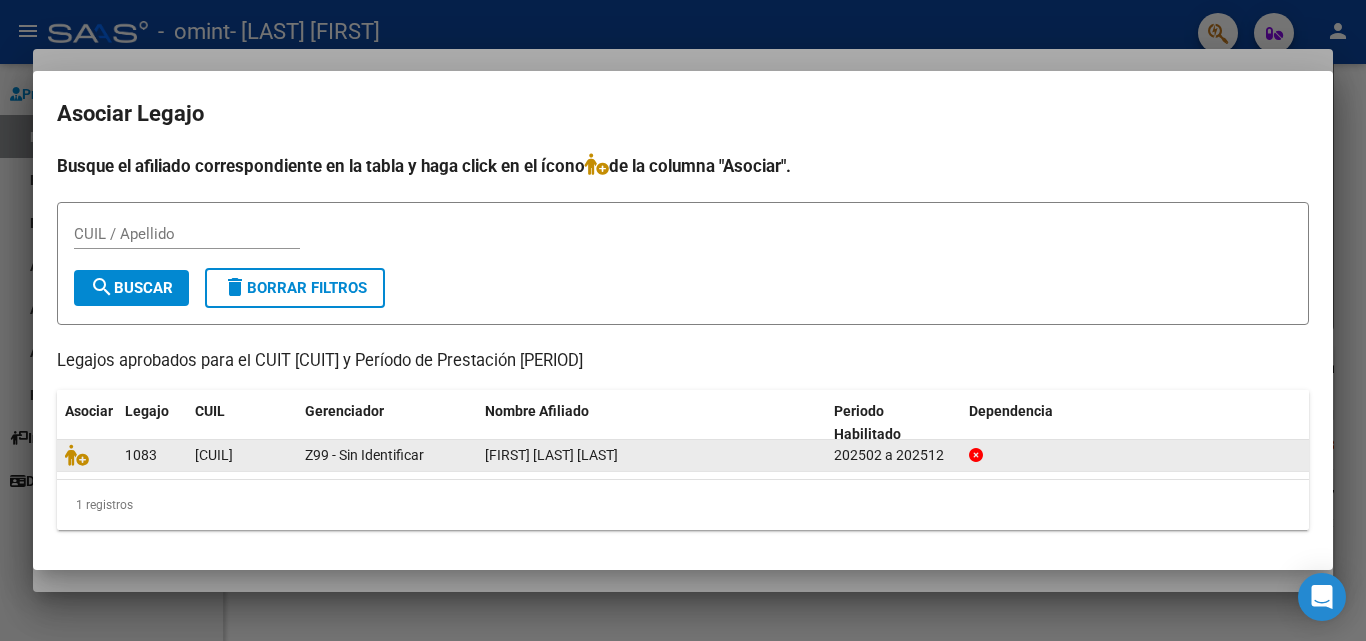 click on "[FIRST] [LAST] [LAST]" 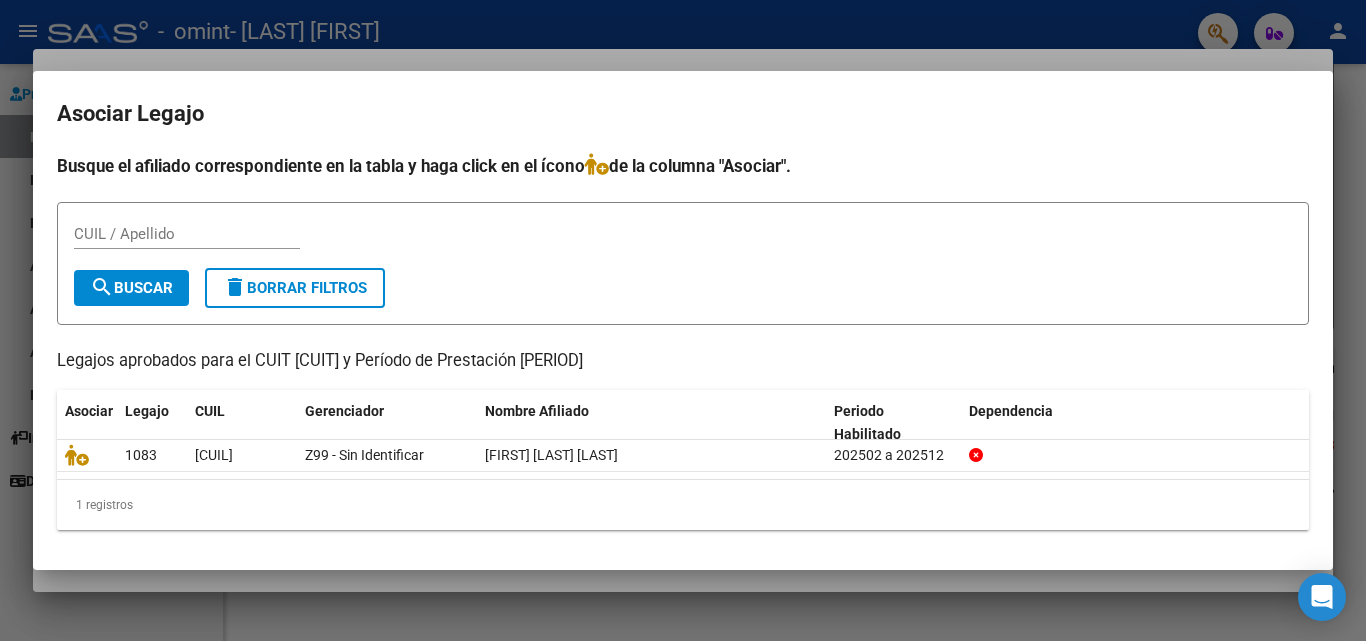 click on "Busque el afiliado correspondiente en la tabla y haga click en el ícono   de la columna "Asociar". CUIL / Apellido search  Buscar  delete  Borrar Filtros  Legajos aprobados para el CUIT [CUIT] y Período de Prestación [PERIOD]  Asociar Legajo CUIL Gerenciador Nombre Afiliado Periodo Habilitado Dependencia    1083 [CUIL] Z99 - Sin Identificar [FIRST] [LAST] [LAST]  202502 a 202512   1 registros   1" at bounding box center (683, 341) 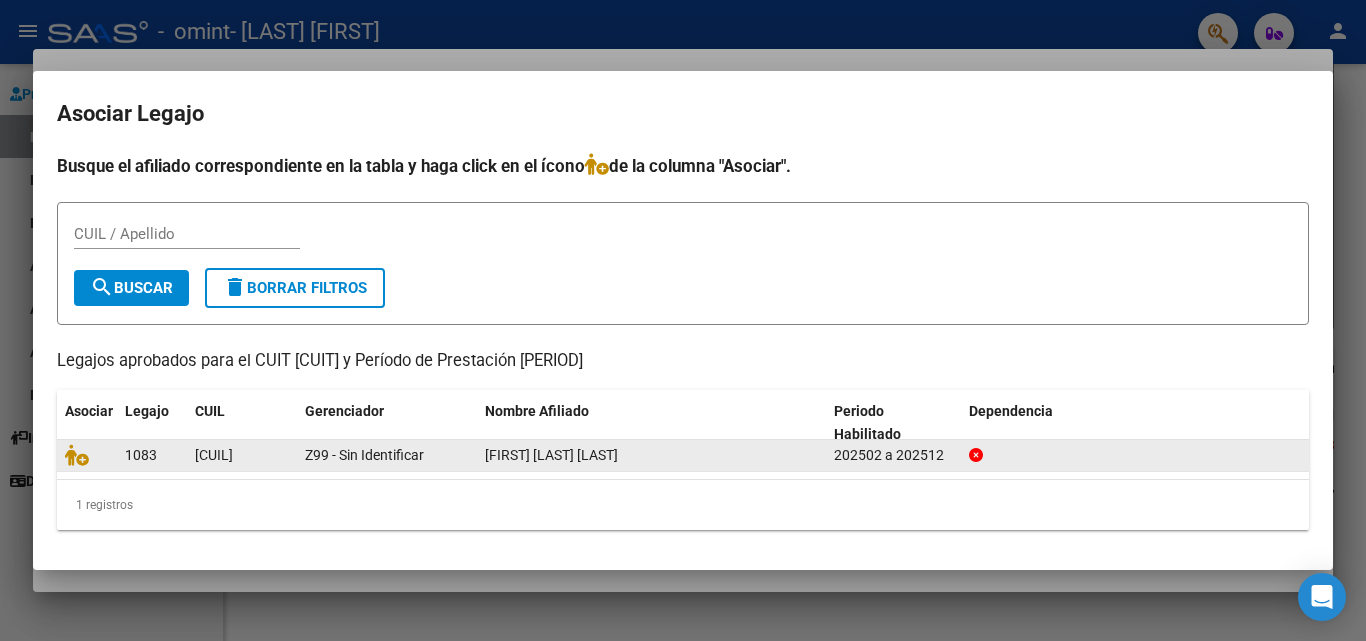 click 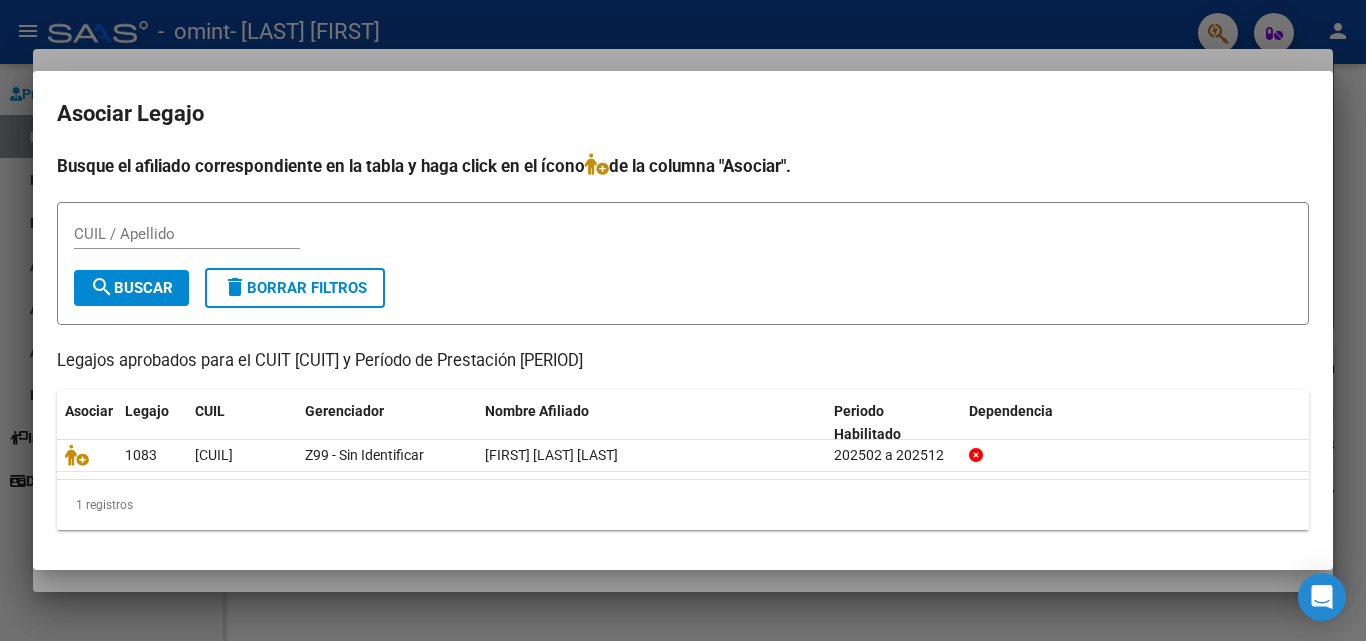 click on "CUIL / Apellido" at bounding box center (187, 234) 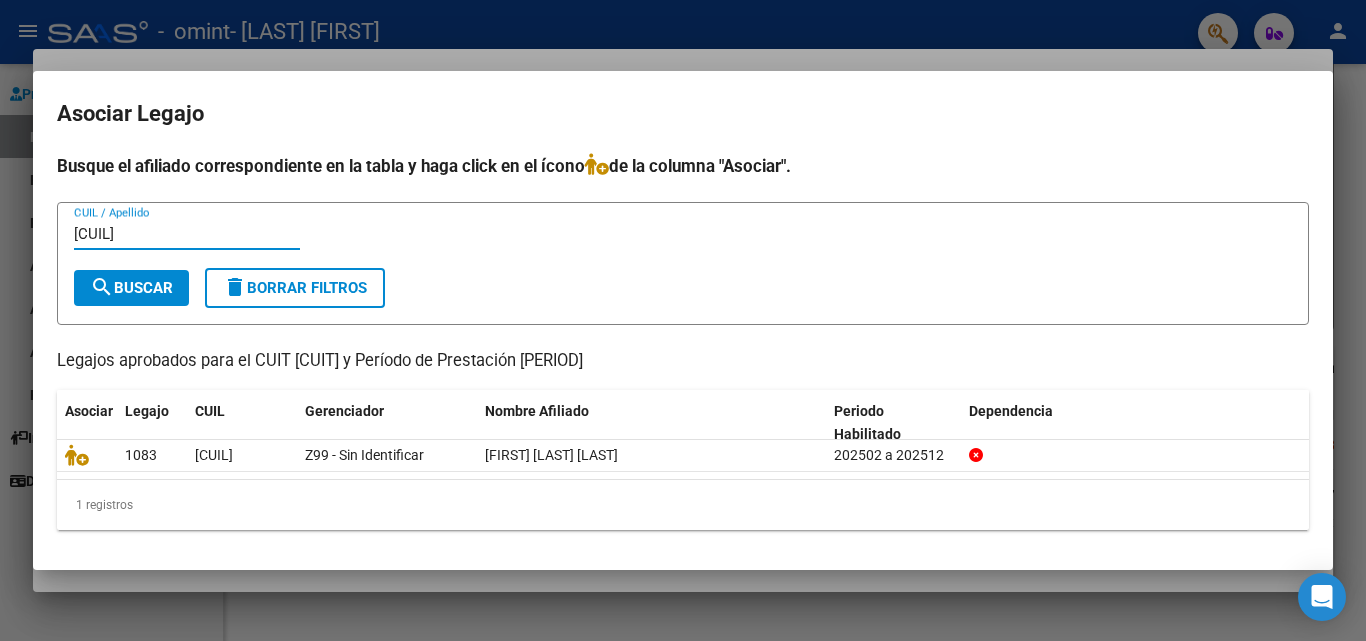 type on "[CUIL]" 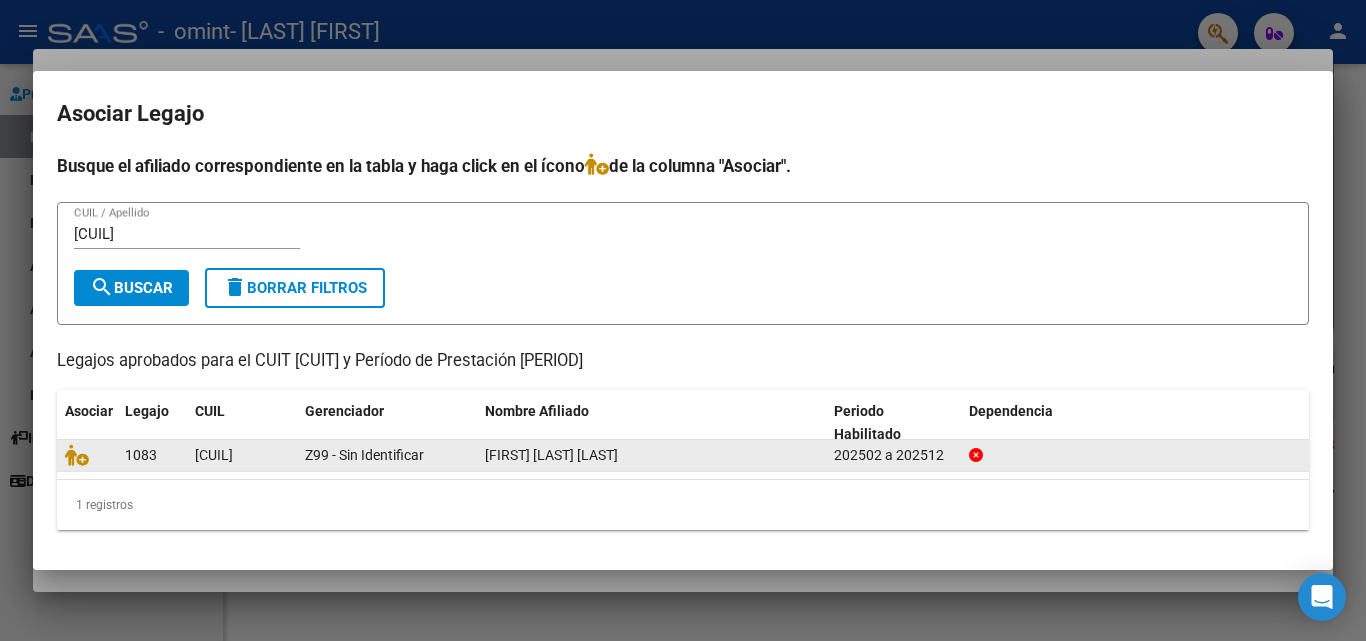 click on "1083" 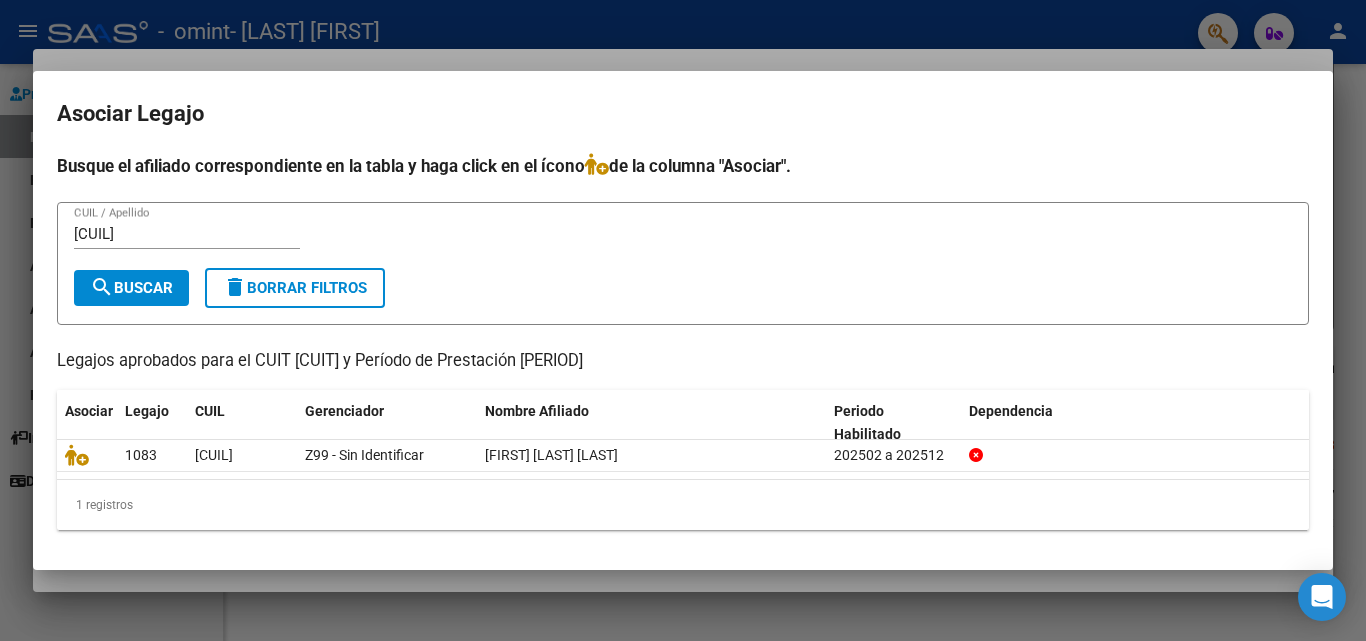 click on "[CUIL] CUIL / Apellido search  Buscar  delete  Borrar Filtros" at bounding box center [683, 263] 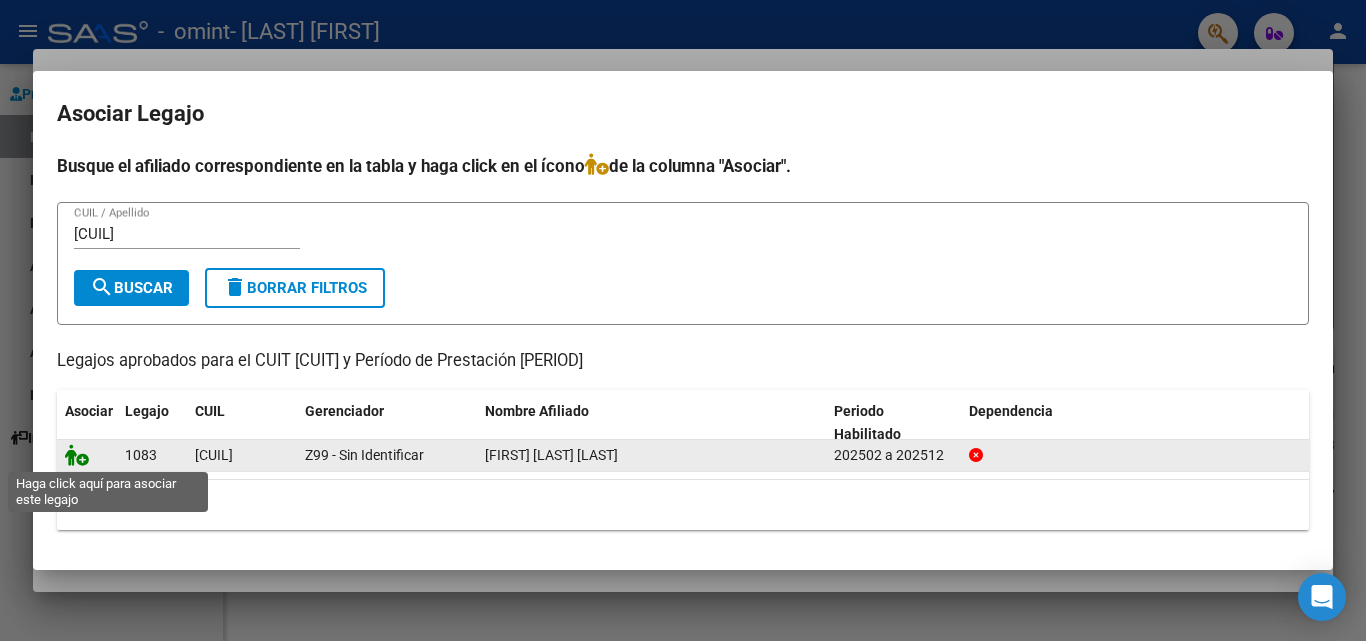 click 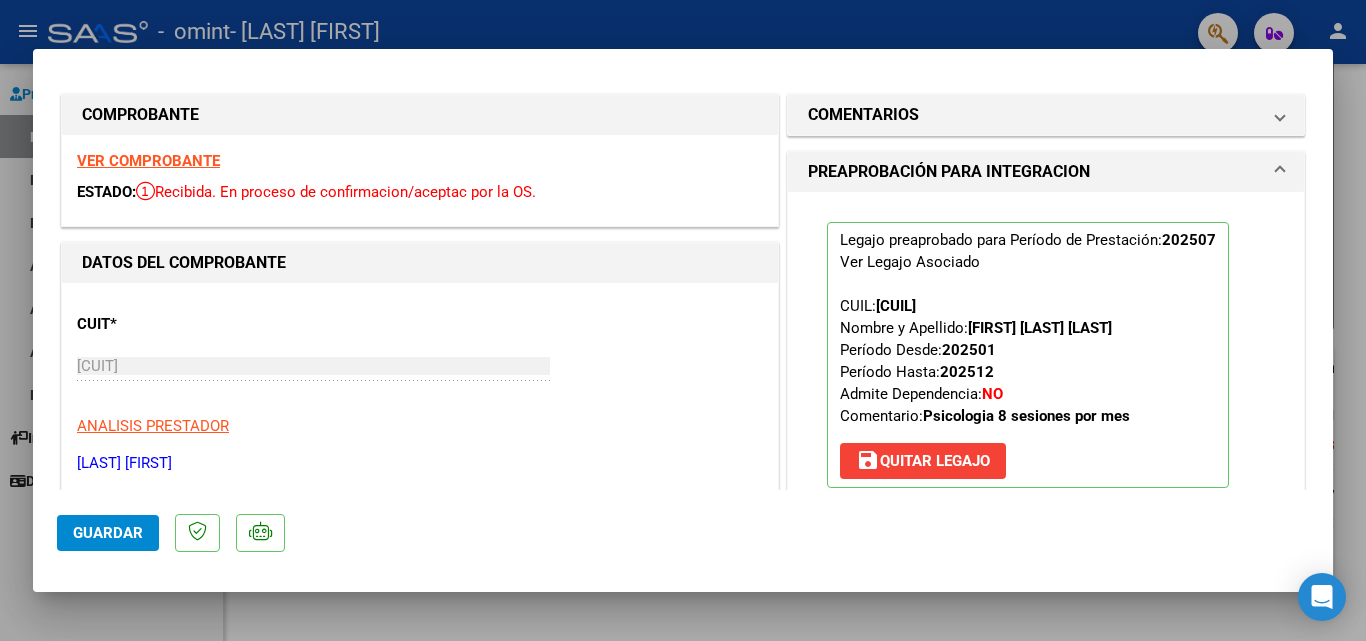 scroll, scrollTop: 0, scrollLeft: 0, axis: both 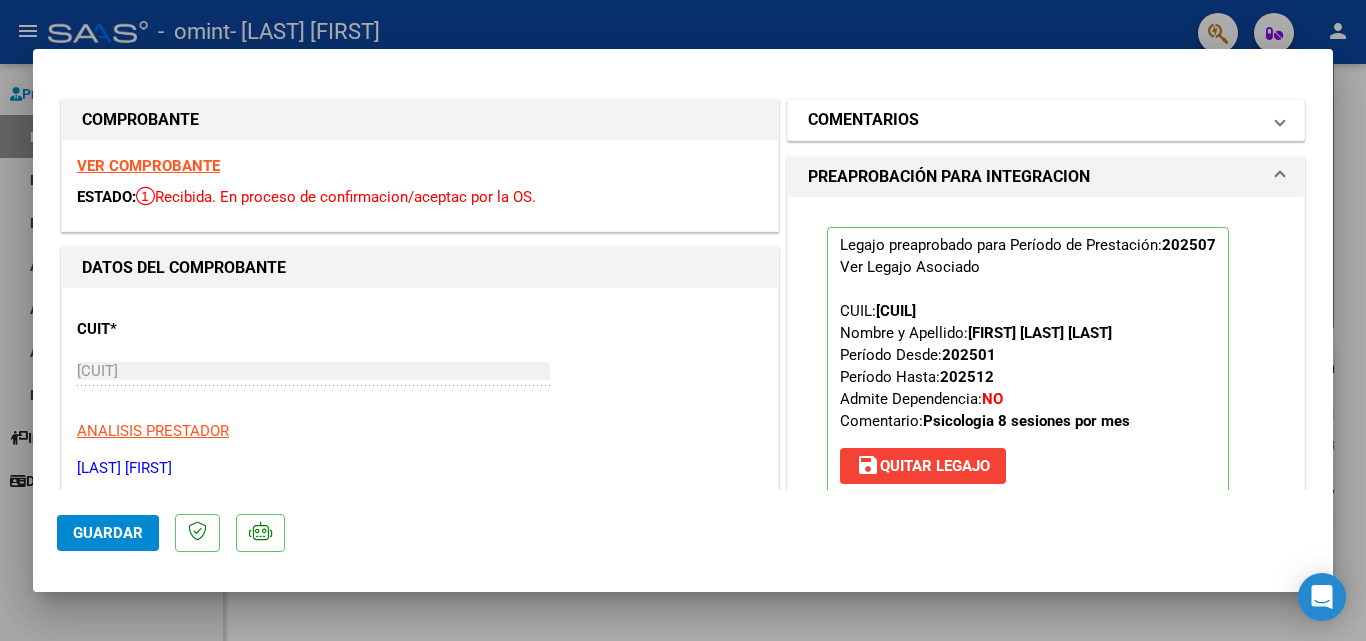 click on "COMENTARIOS" at bounding box center [1034, 120] 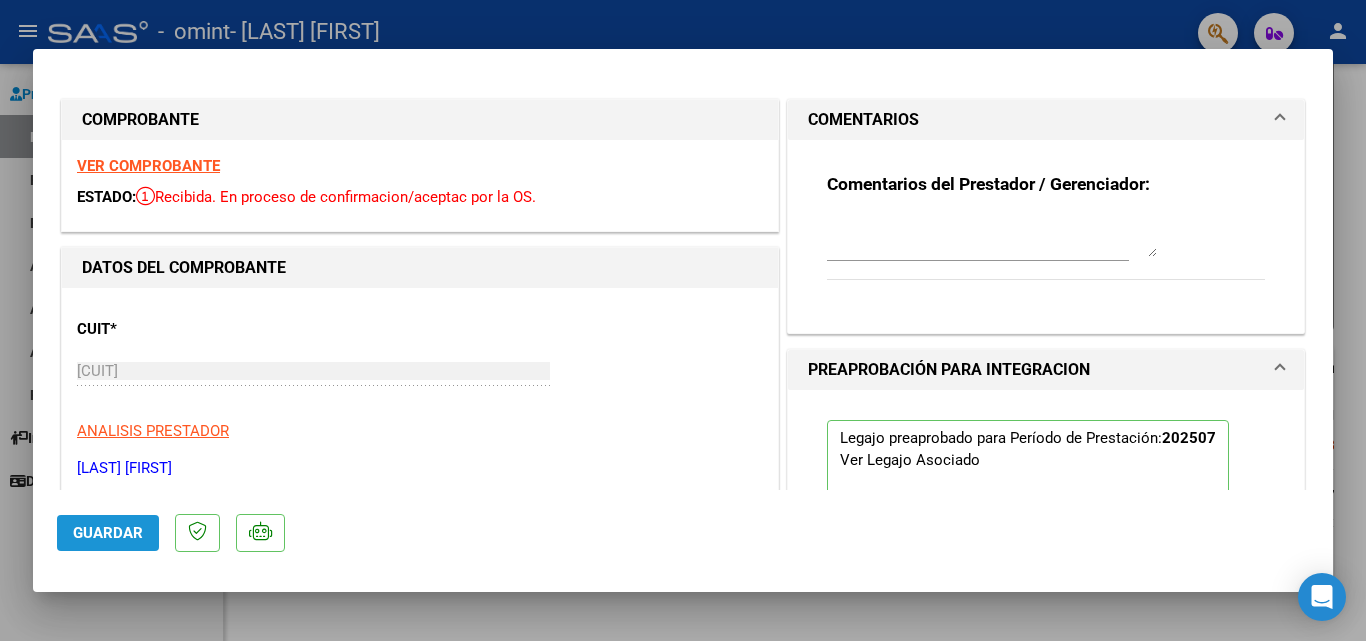 click on "Guardar" 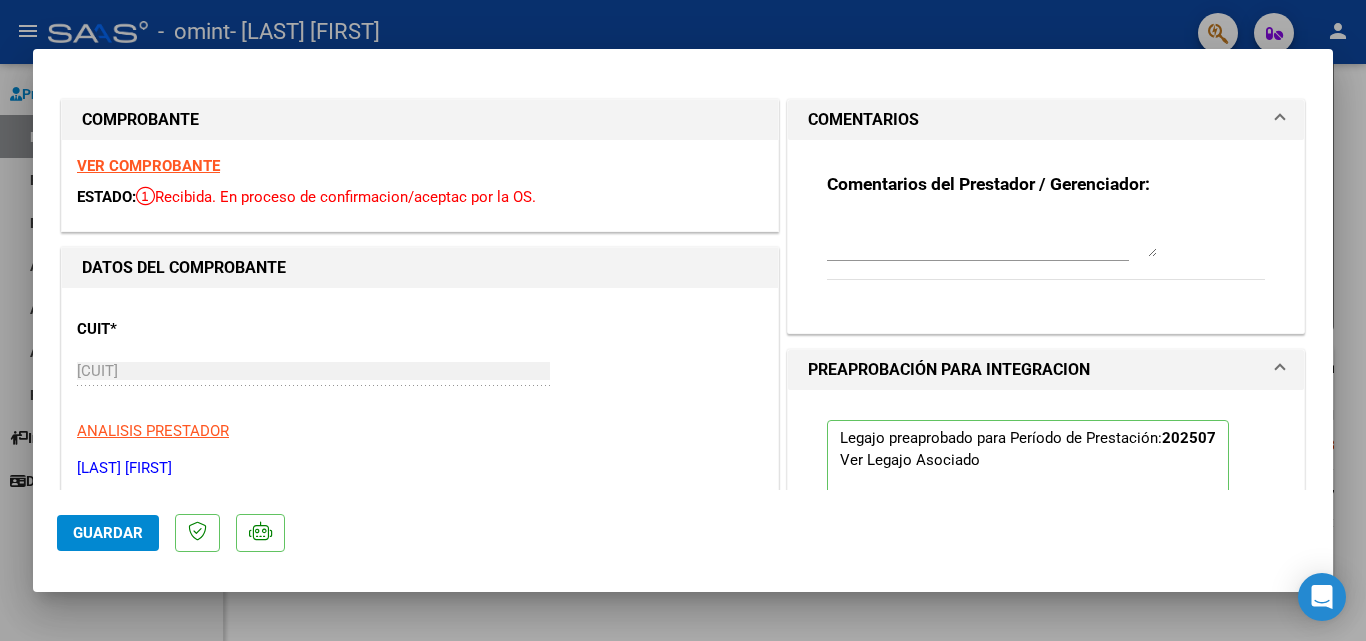 type 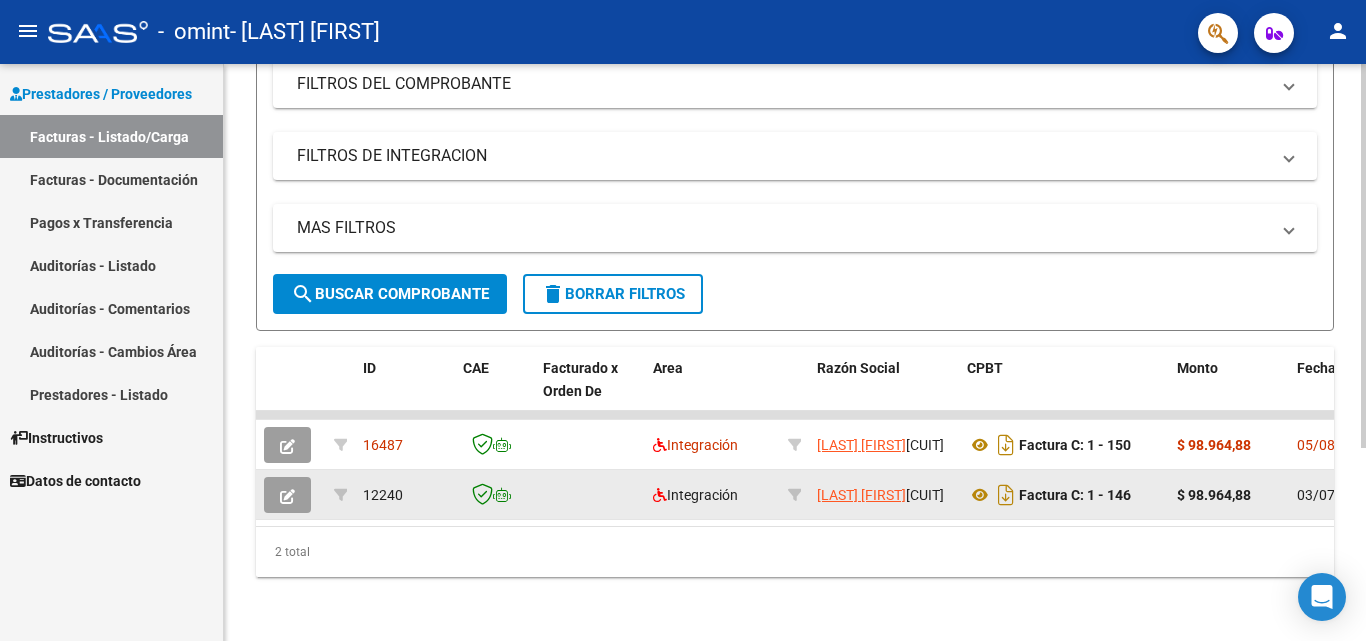 click 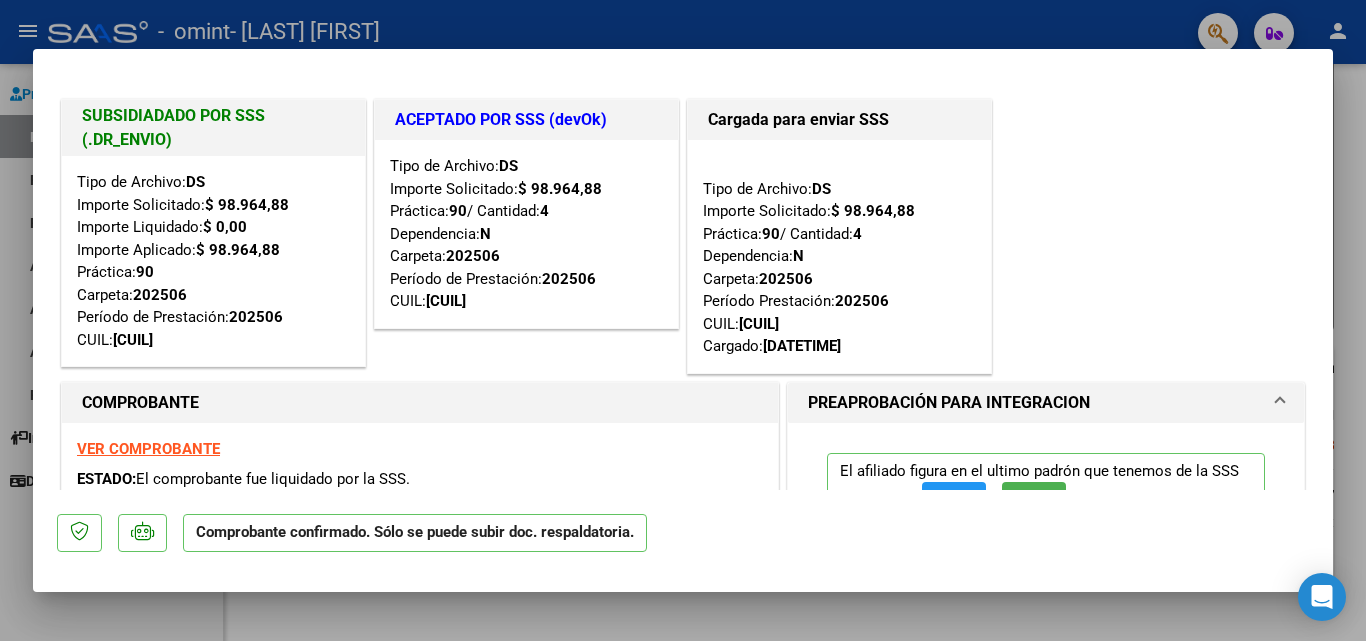 click on "COMPROBANTE VER COMPROBANTE       ESTADO:   El comprobante fue liquidado por la SSS." at bounding box center [420, 448] 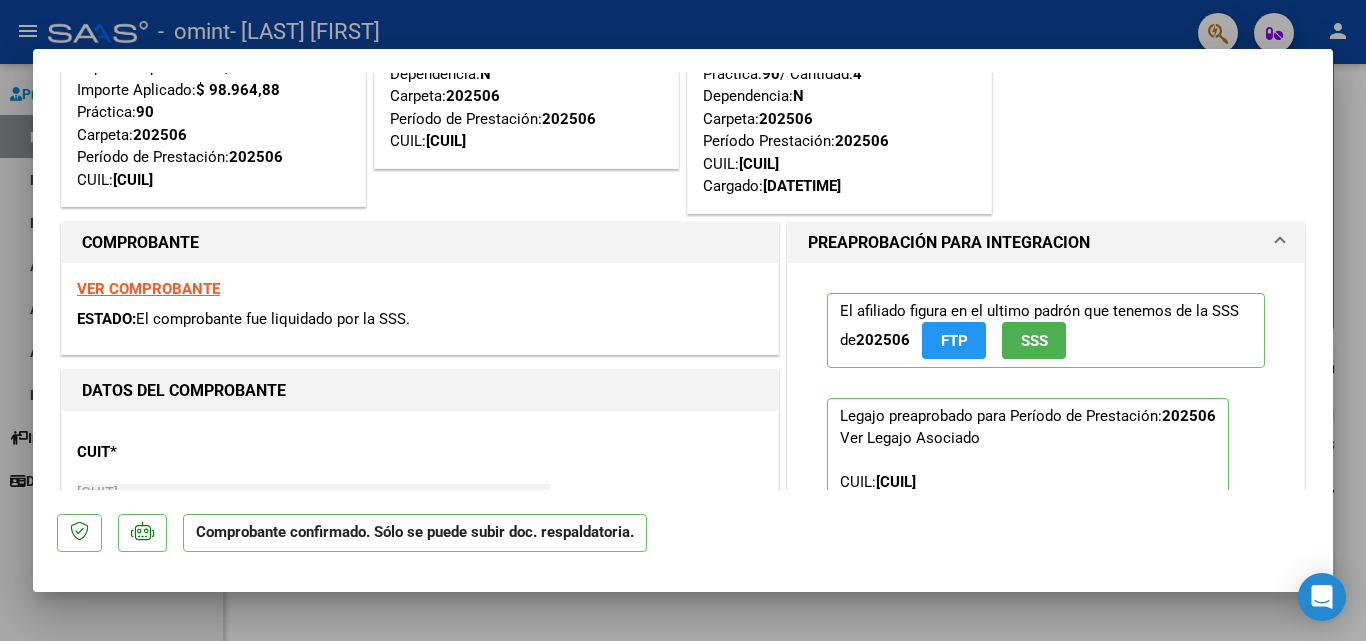 scroll, scrollTop: 0, scrollLeft: 0, axis: both 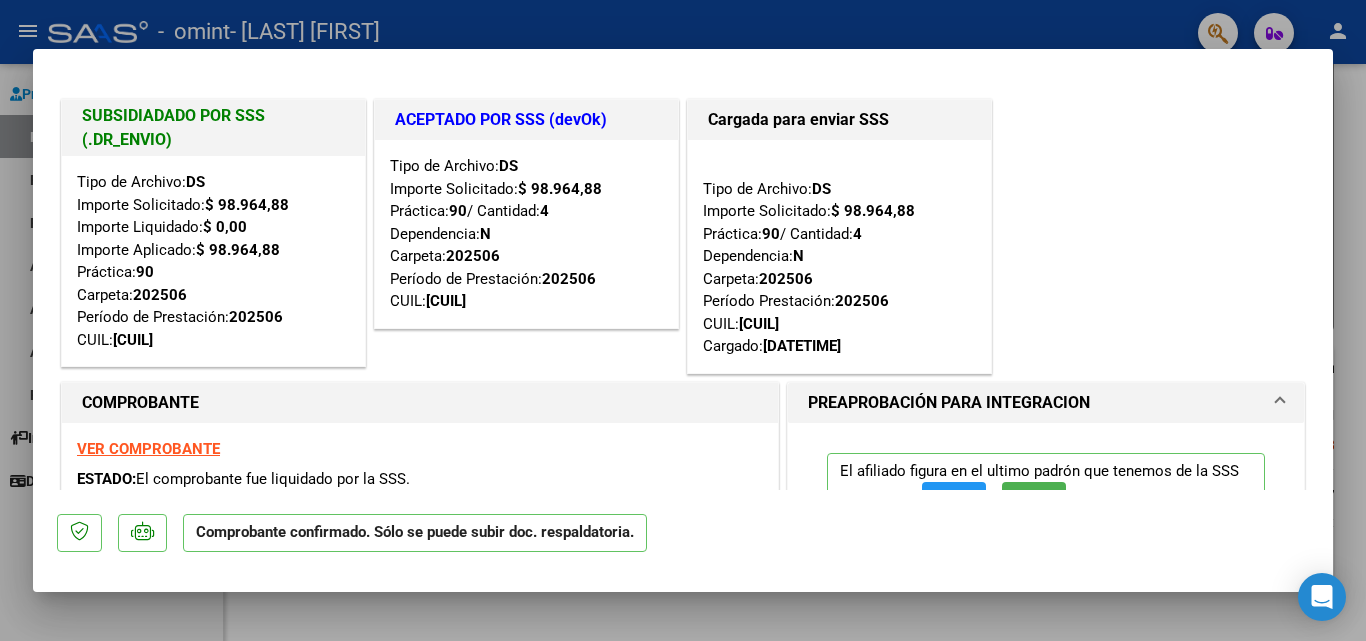 click at bounding box center (683, 320) 